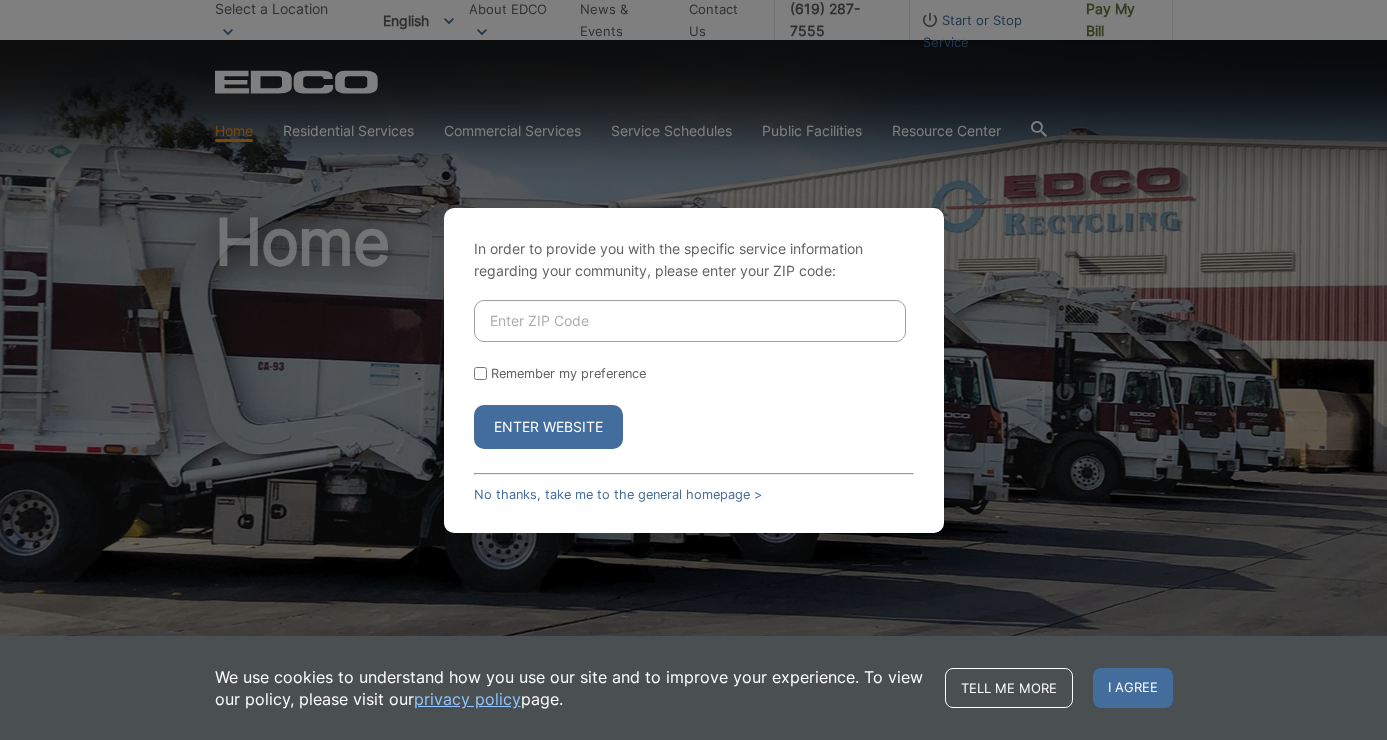 scroll, scrollTop: 0, scrollLeft: 0, axis: both 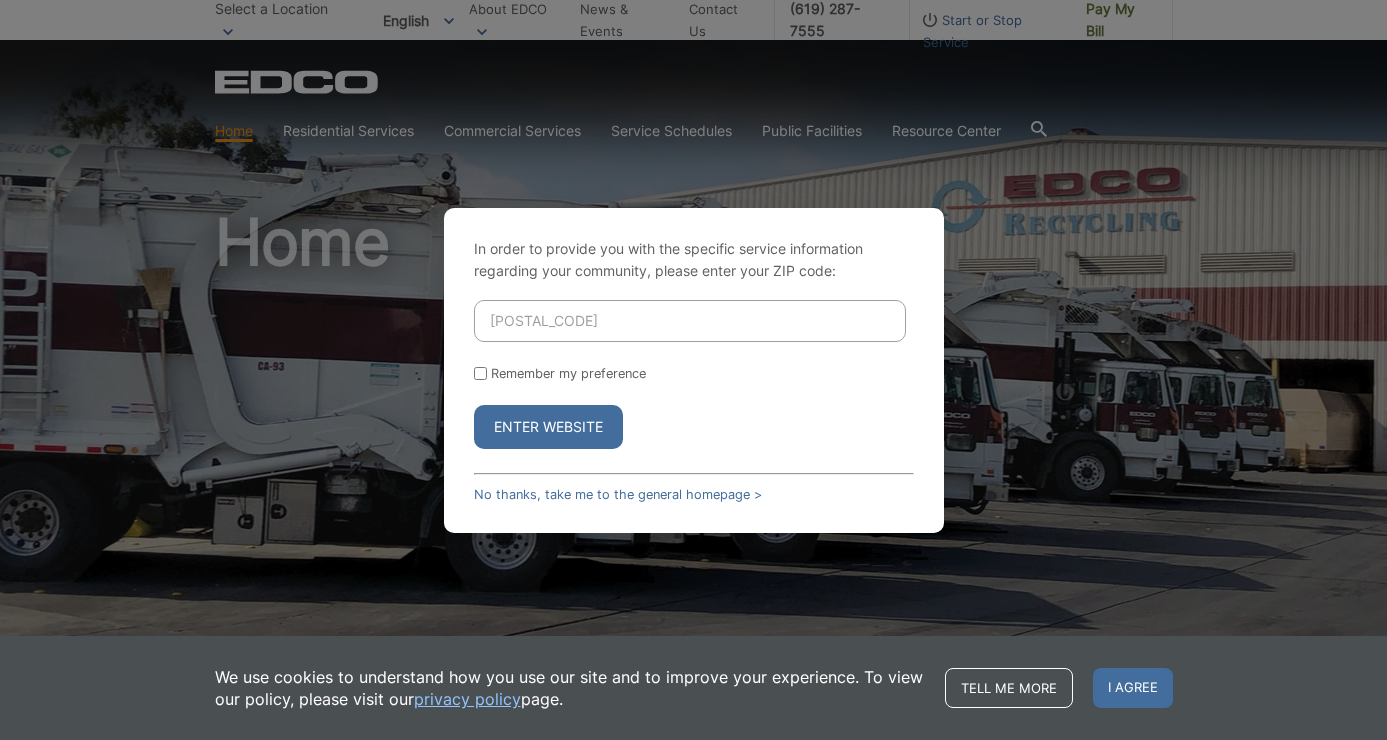 type on "[ZIP]" 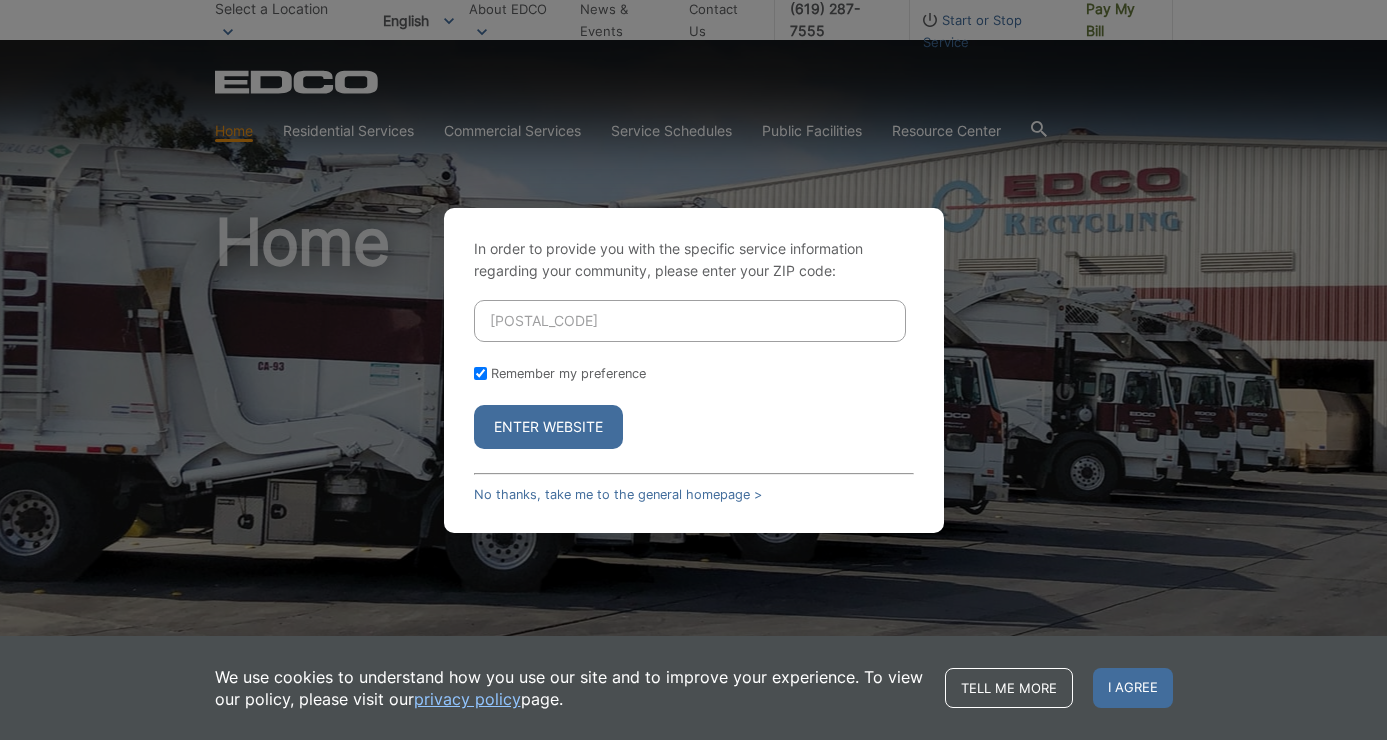 click on "Remember my preference" at bounding box center (568, 373) 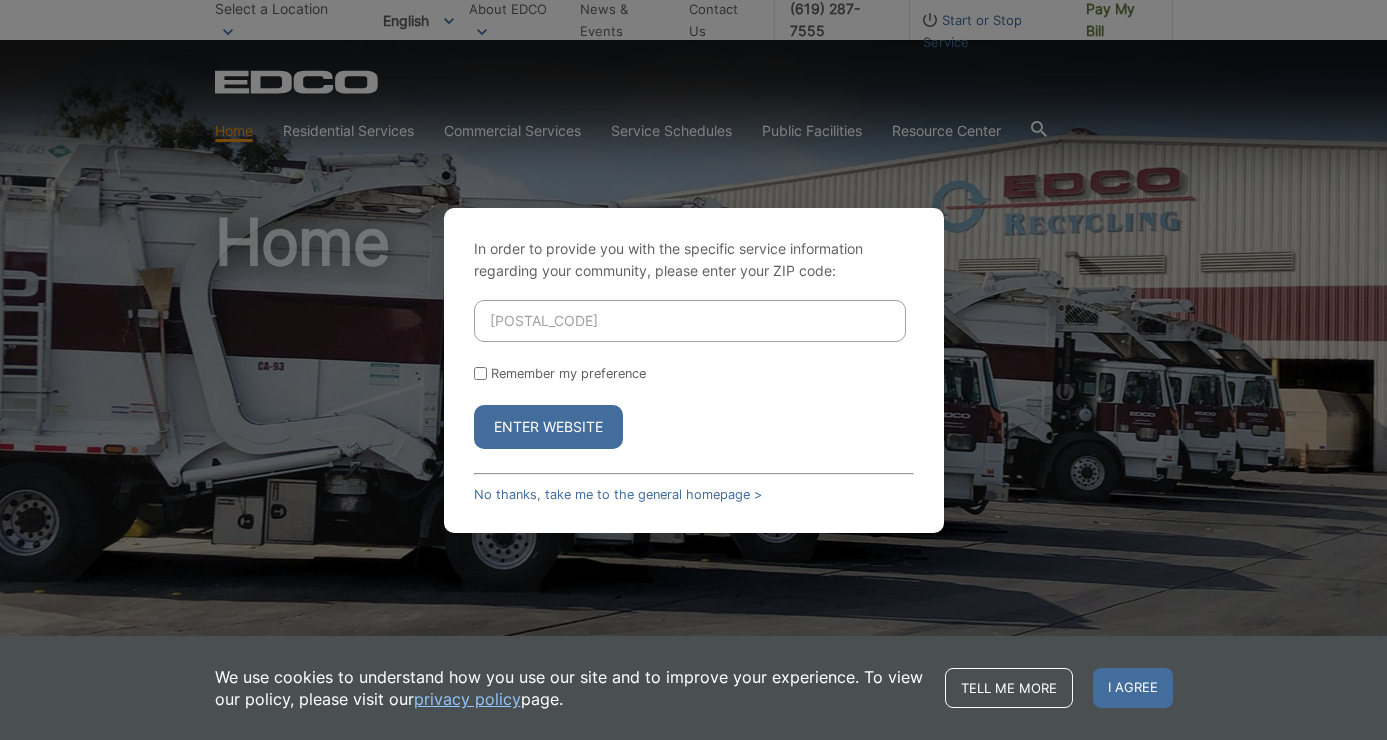 click on "Enter Website" at bounding box center (548, 427) 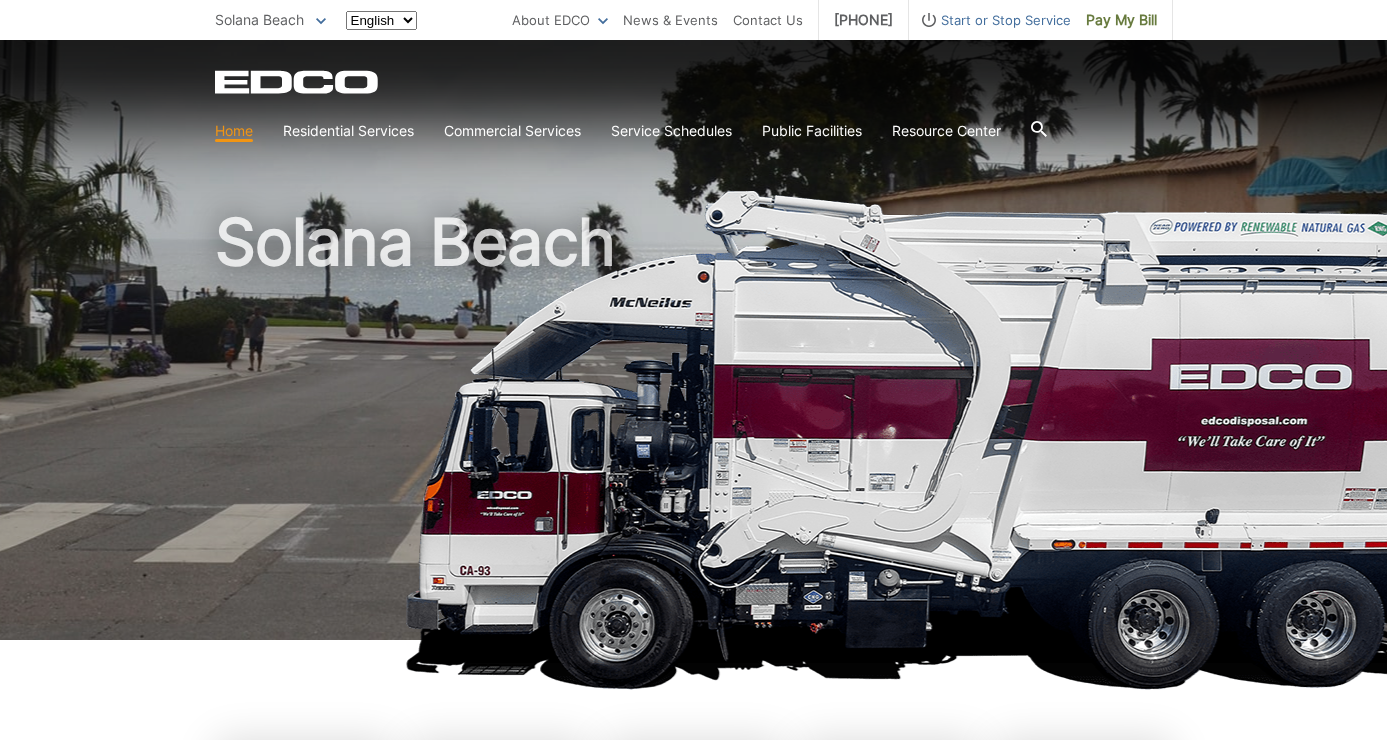 scroll, scrollTop: 0, scrollLeft: 0, axis: both 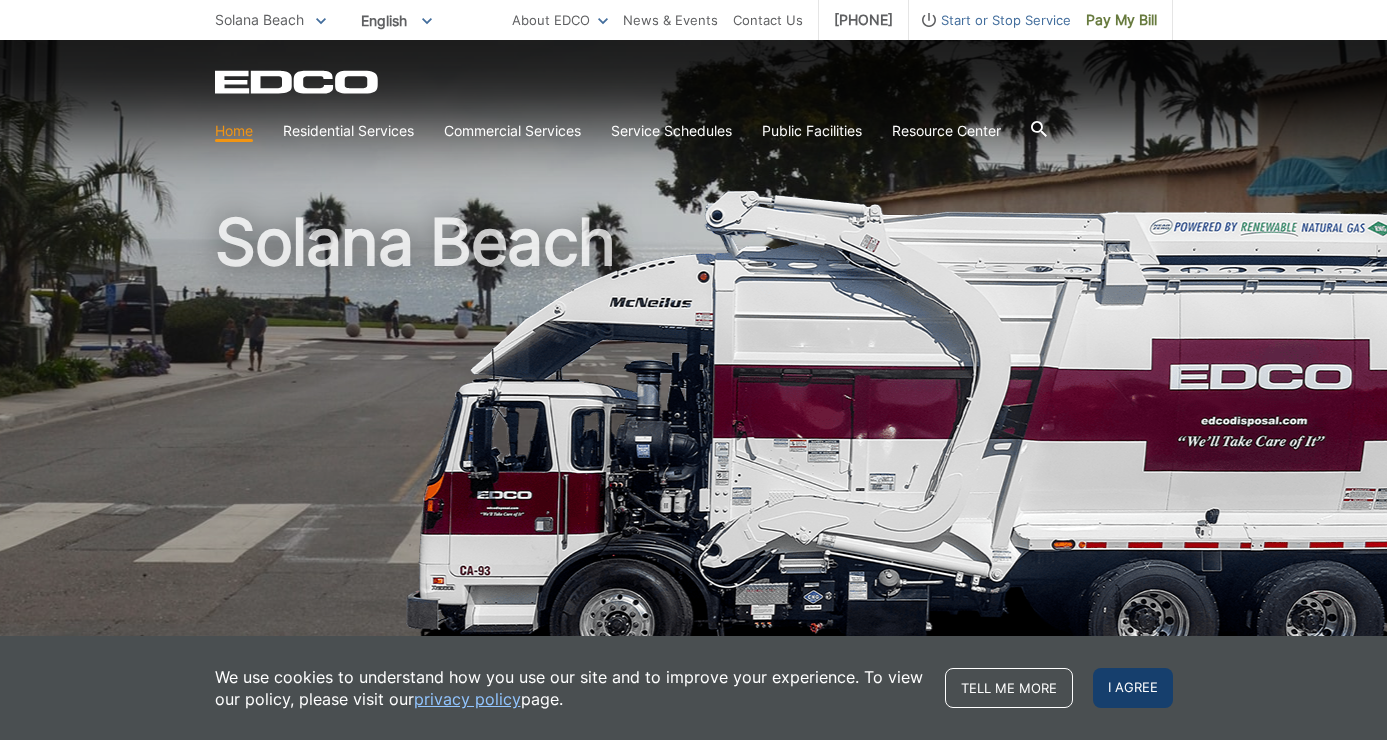 click on "I agree" at bounding box center [1133, 688] 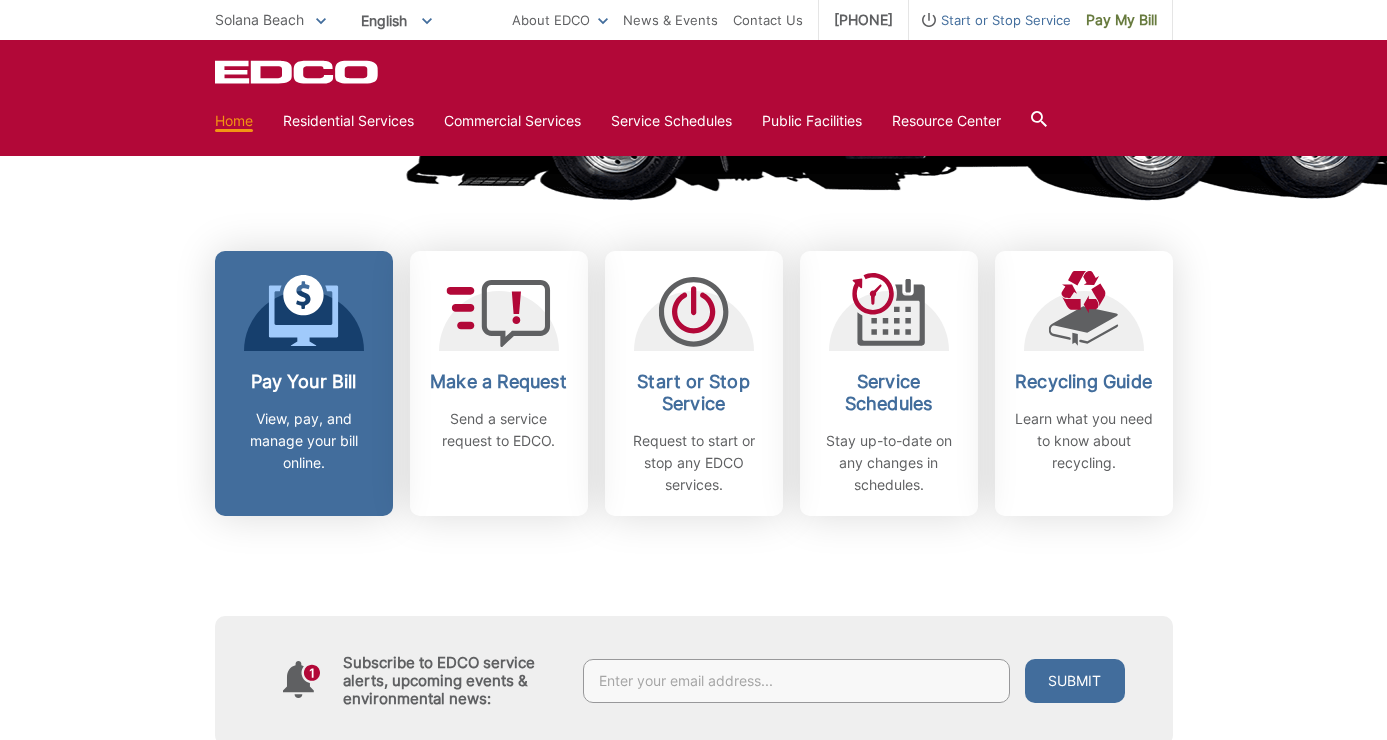 scroll, scrollTop: 489, scrollLeft: 0, axis: vertical 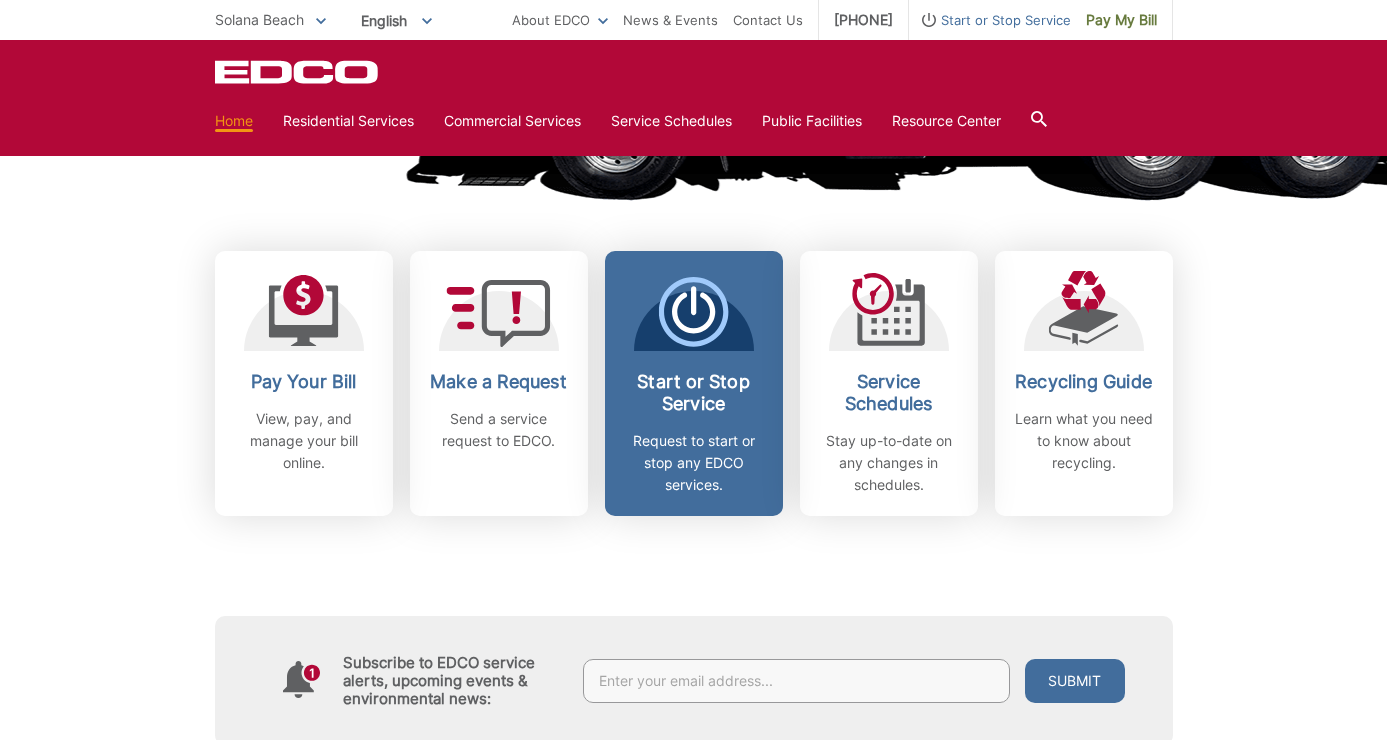 click at bounding box center (693, 314) 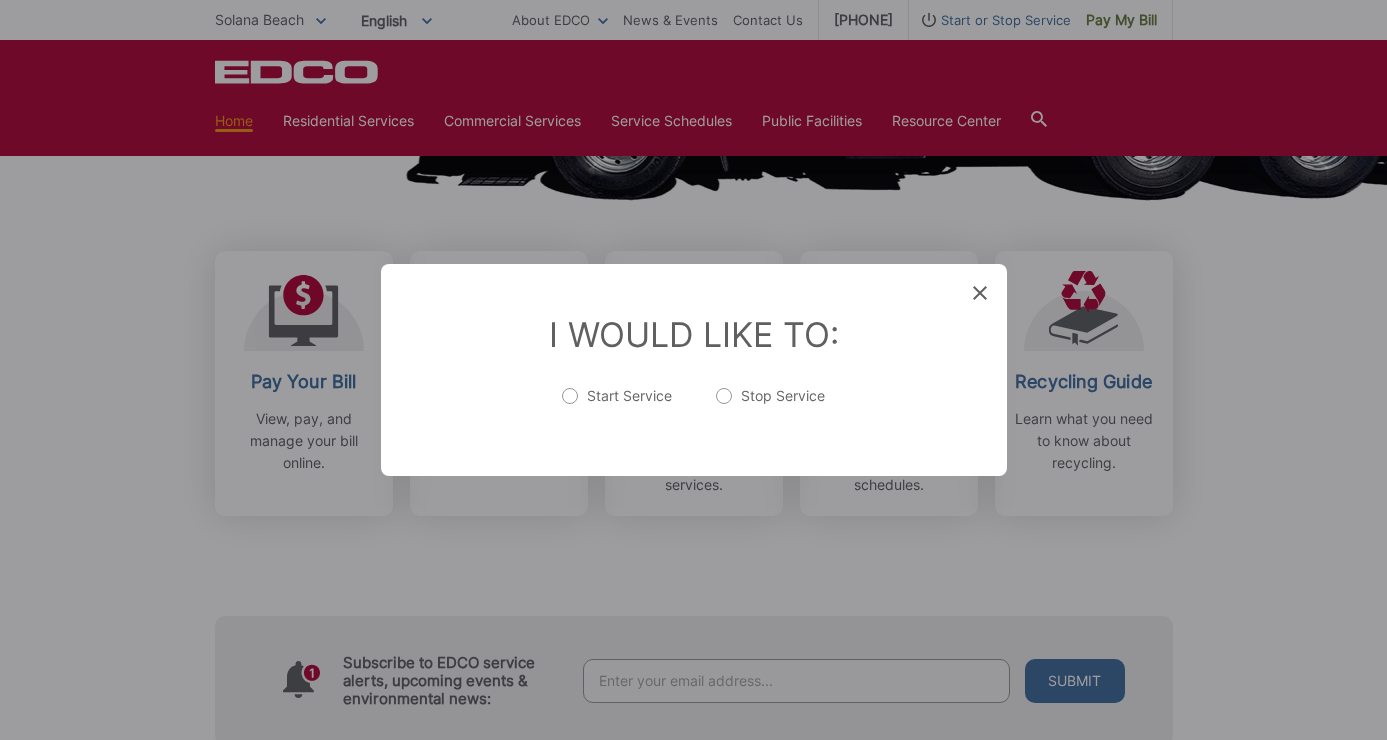 click on "Start Service" at bounding box center [617, 406] 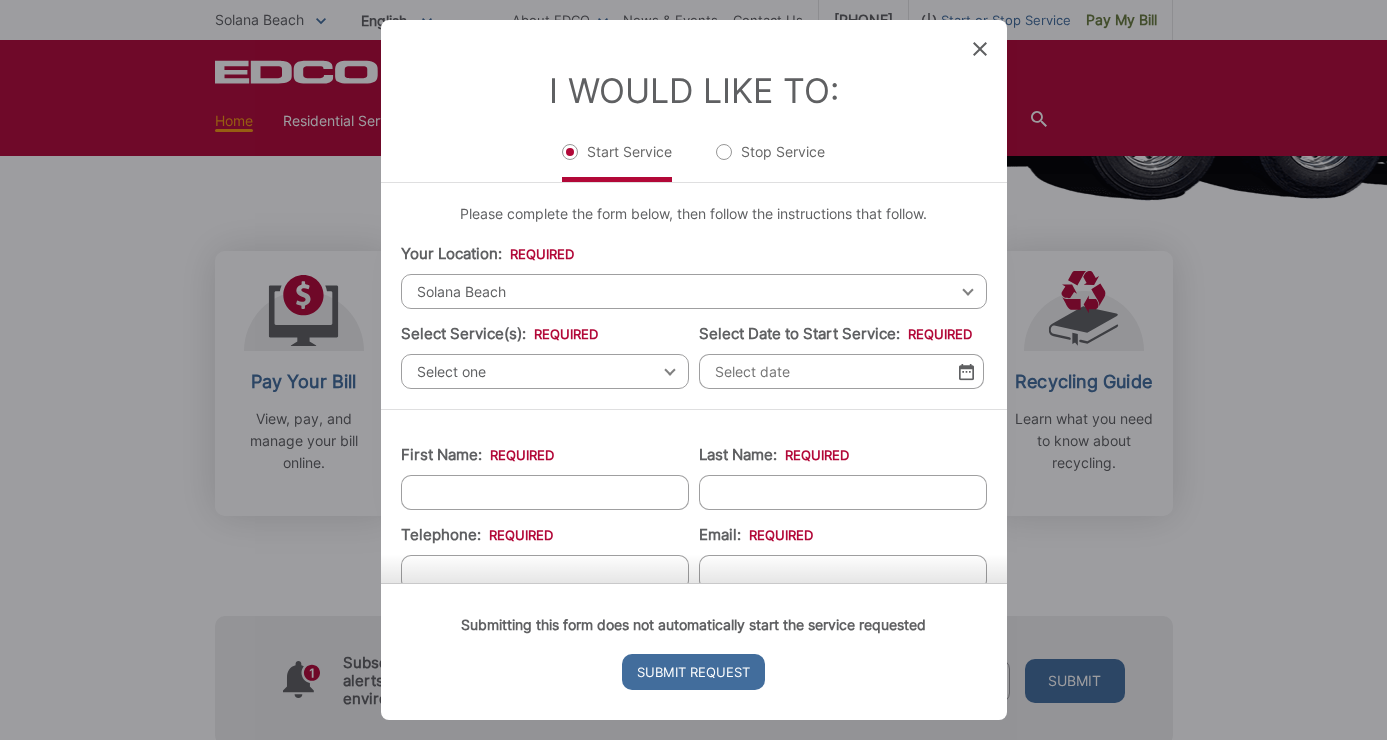click on "Select one Select one Residential Curbside Pickup Commercial/Business Services Apartments & Condos Temporary Dumpster Service Construction & Demolition" at bounding box center [545, 371] 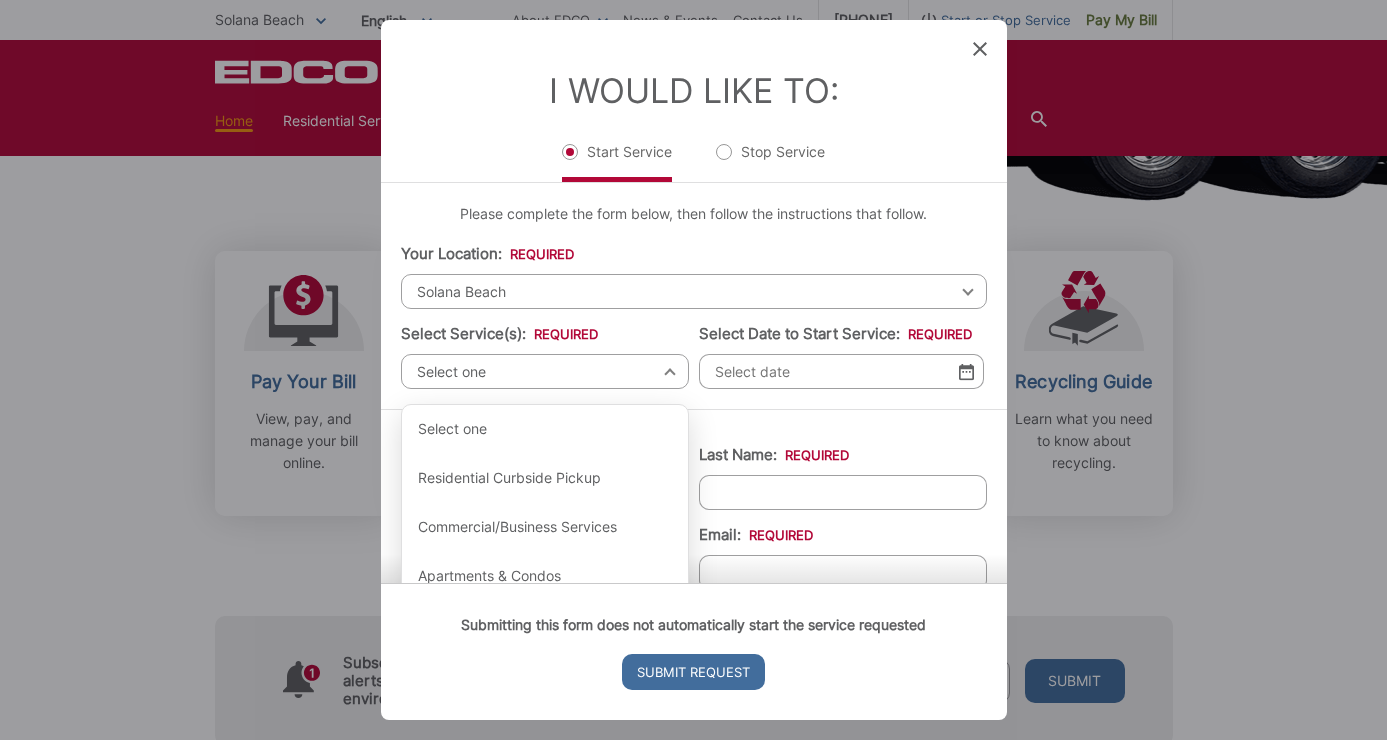 click on "Solana Beach" at bounding box center (694, 291) 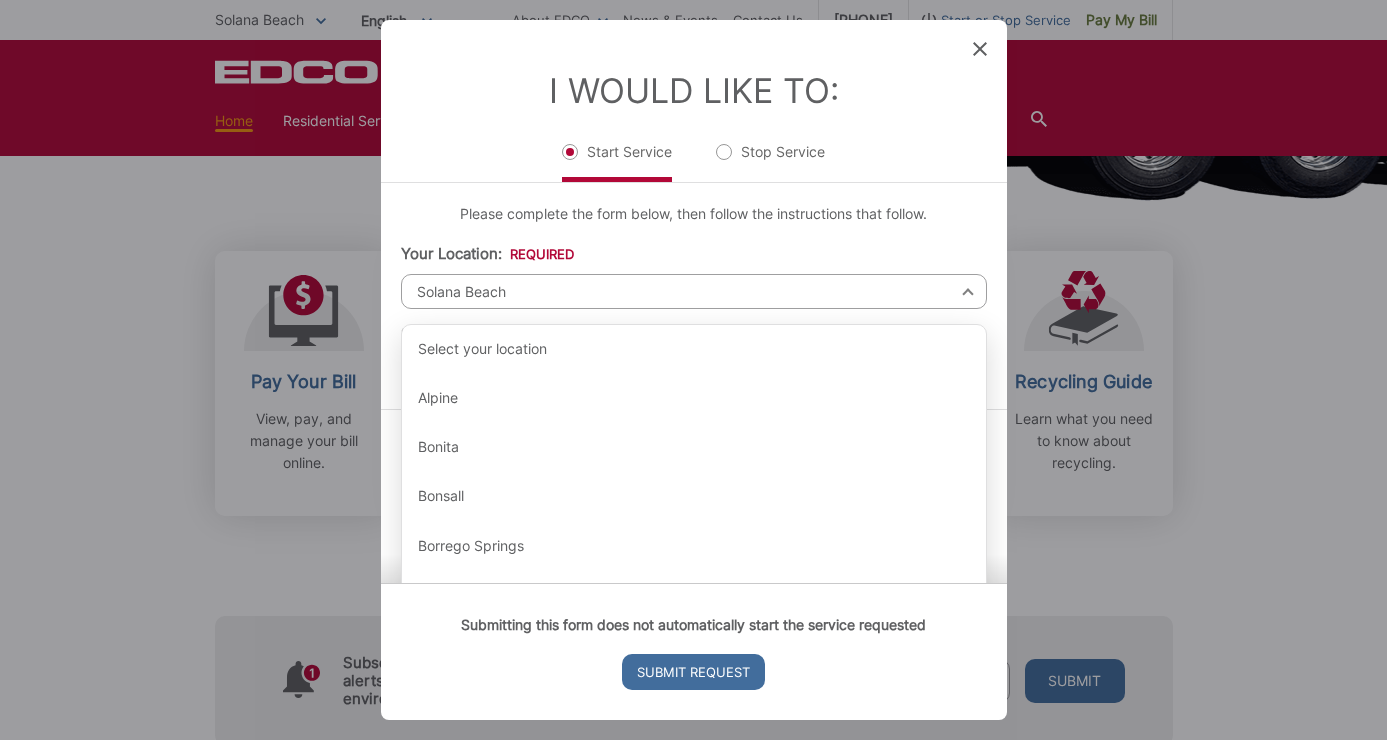 click on "Solana Beach" at bounding box center [694, 291] 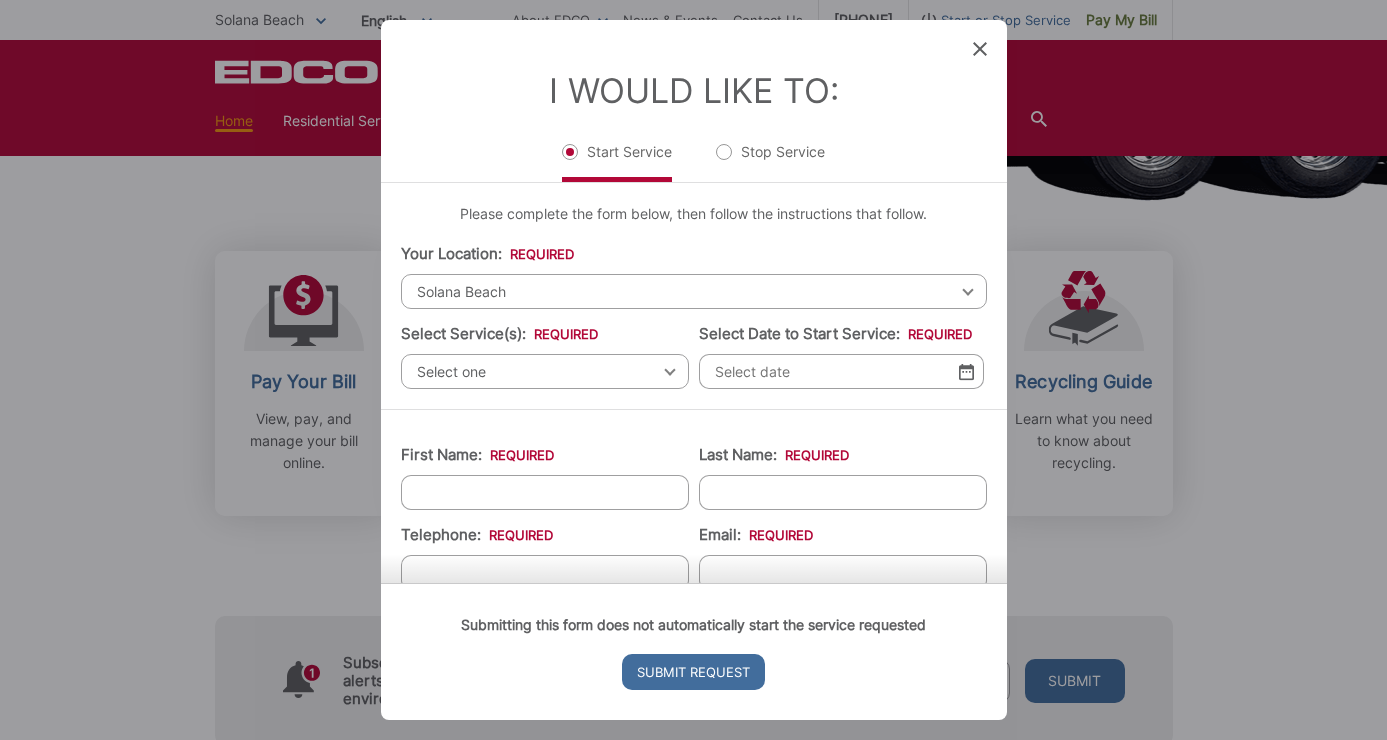 click on "Select one" at bounding box center (545, 371) 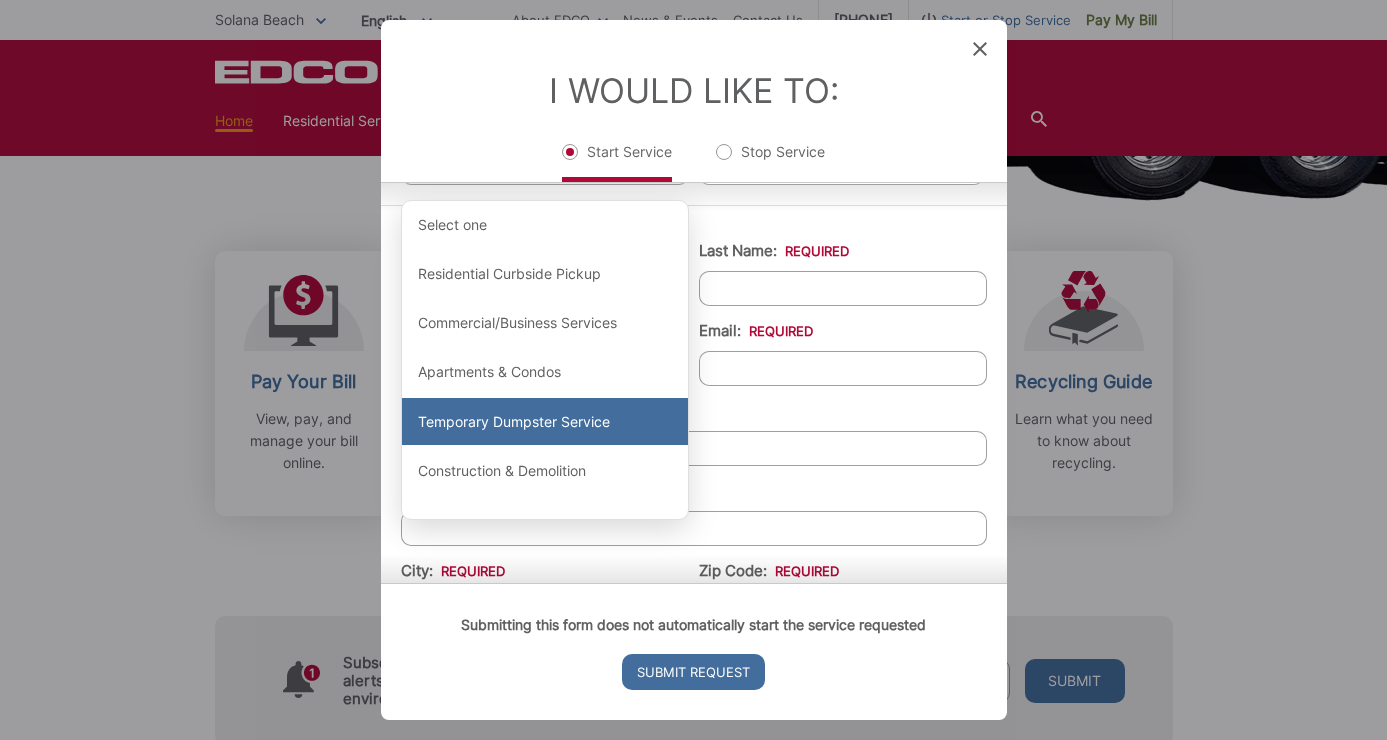 scroll, scrollTop: 201, scrollLeft: 0, axis: vertical 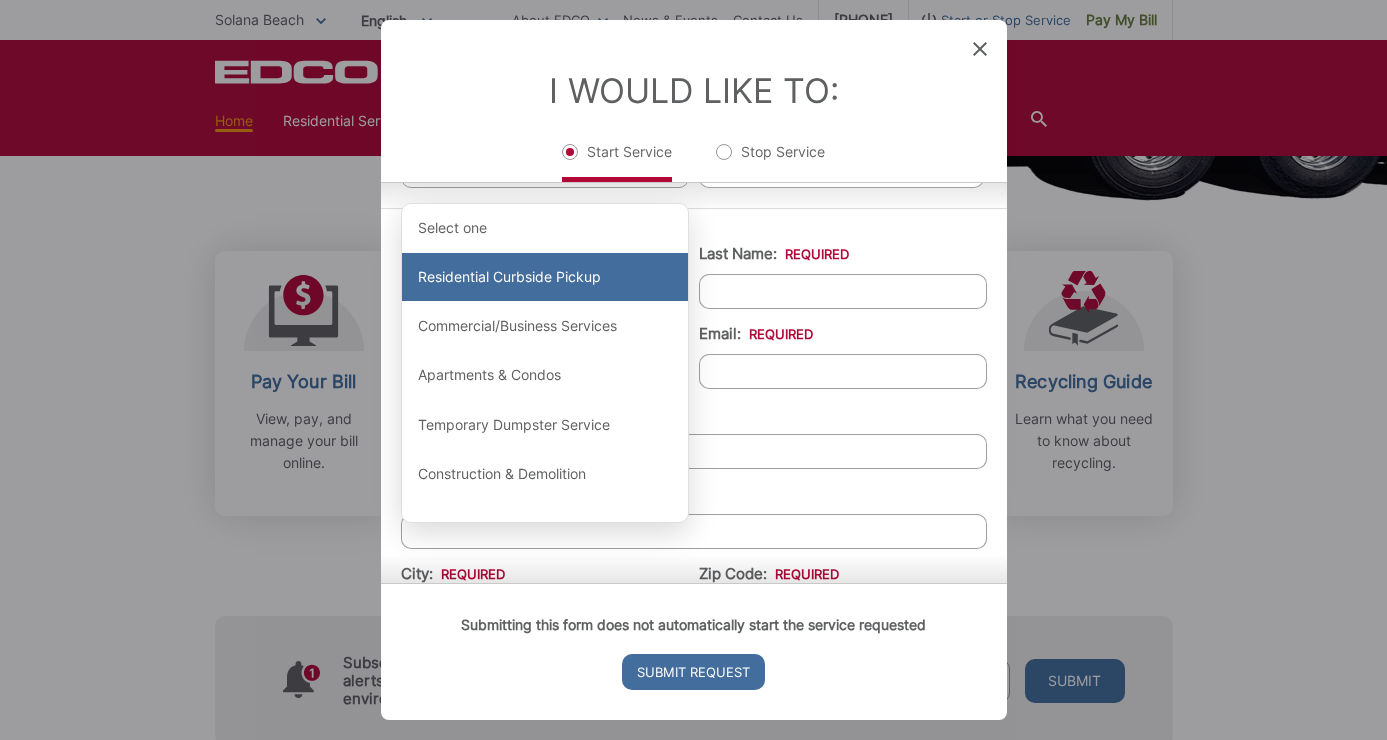 click on "Residential Curbside Pickup" at bounding box center [545, 277] 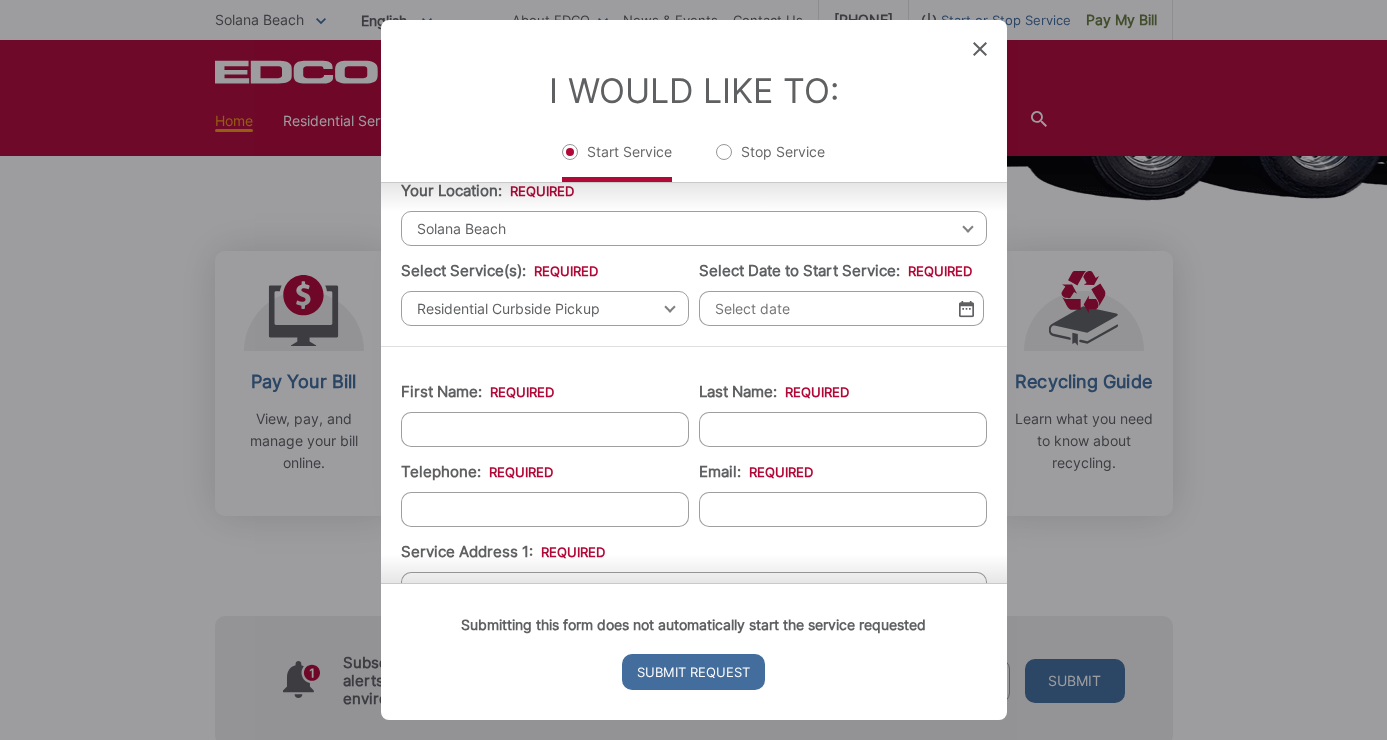 scroll, scrollTop: 66, scrollLeft: 0, axis: vertical 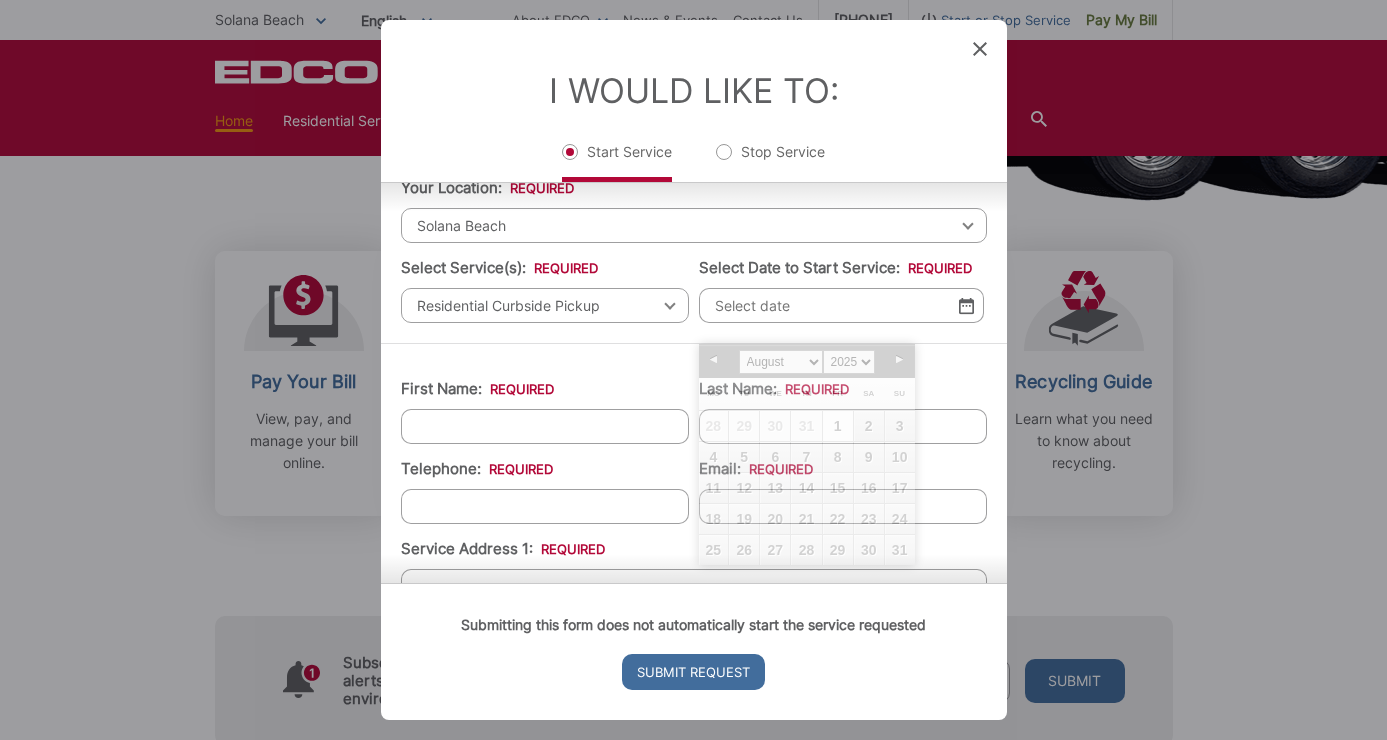 click on "Select Date to Start Service: *" at bounding box center (841, 305) 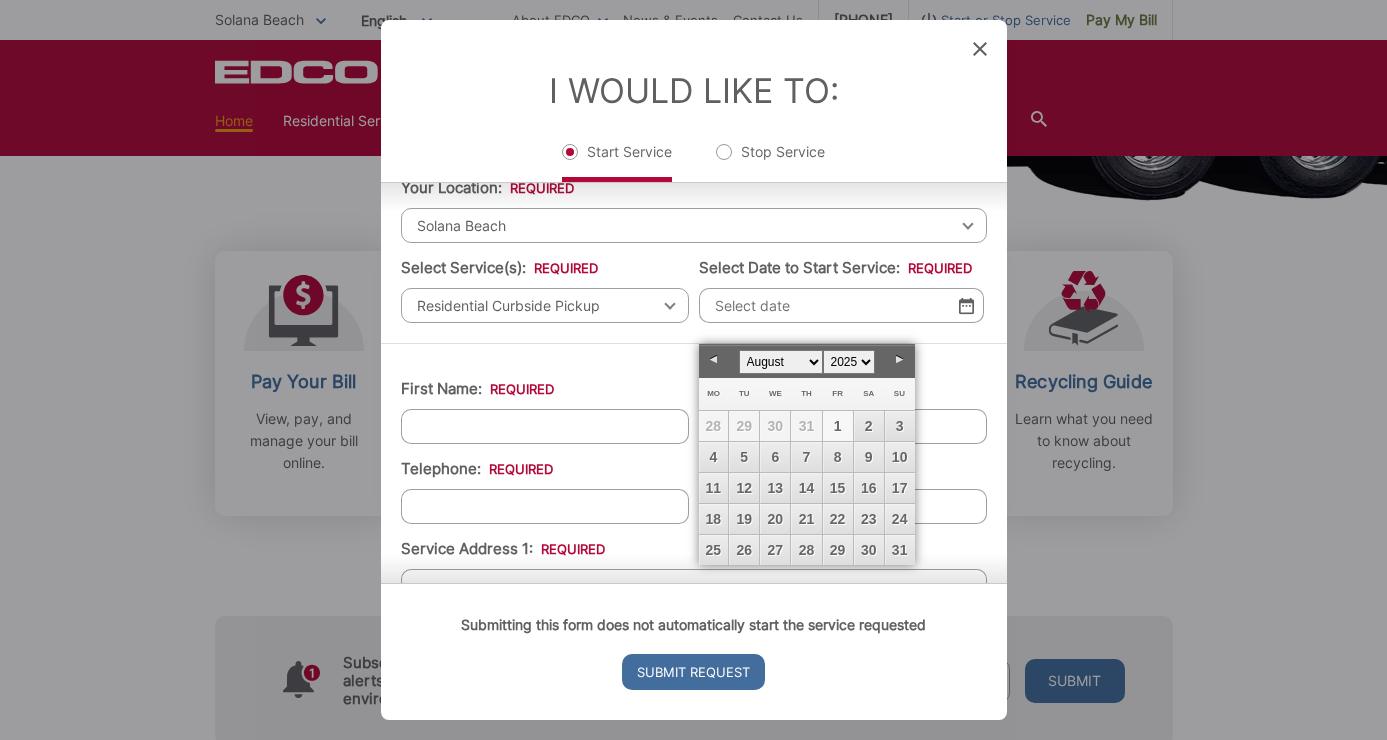 click on "1" at bounding box center (838, 426) 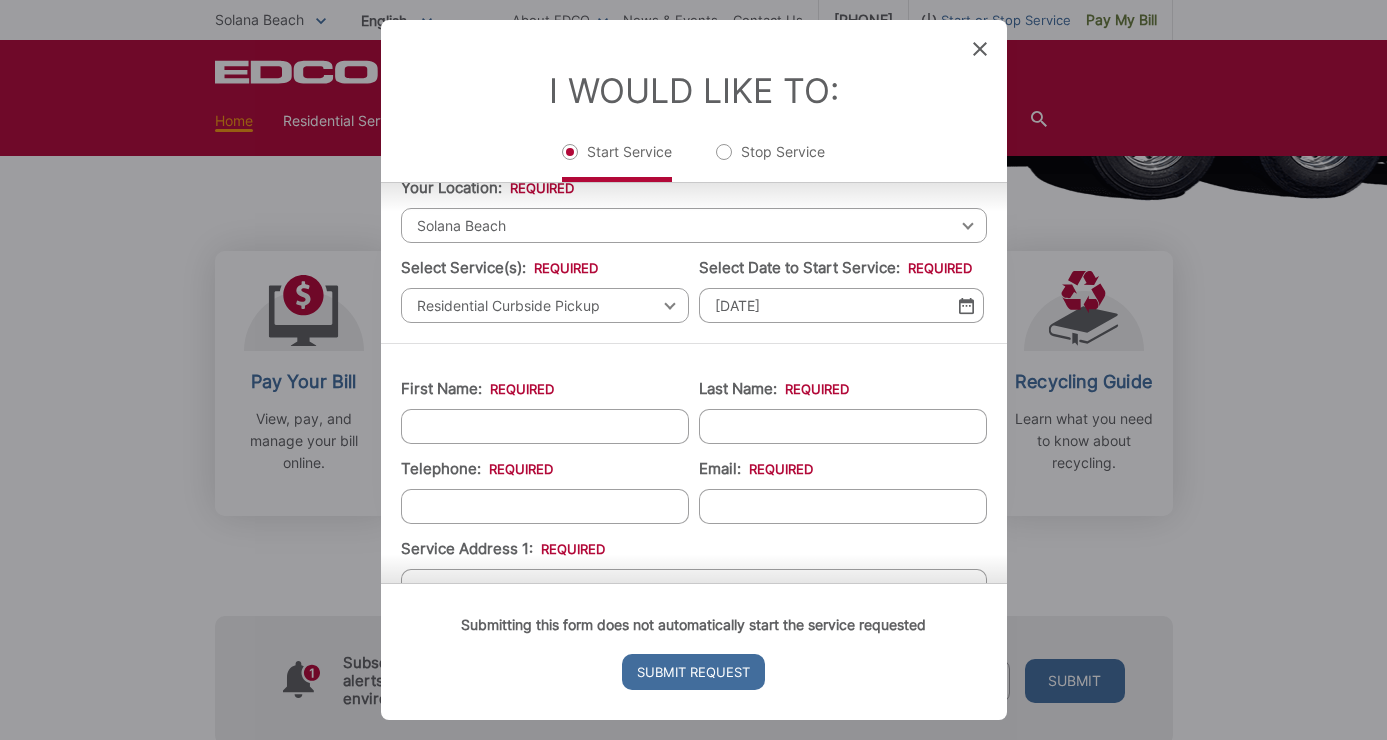 click at bounding box center [966, 305] 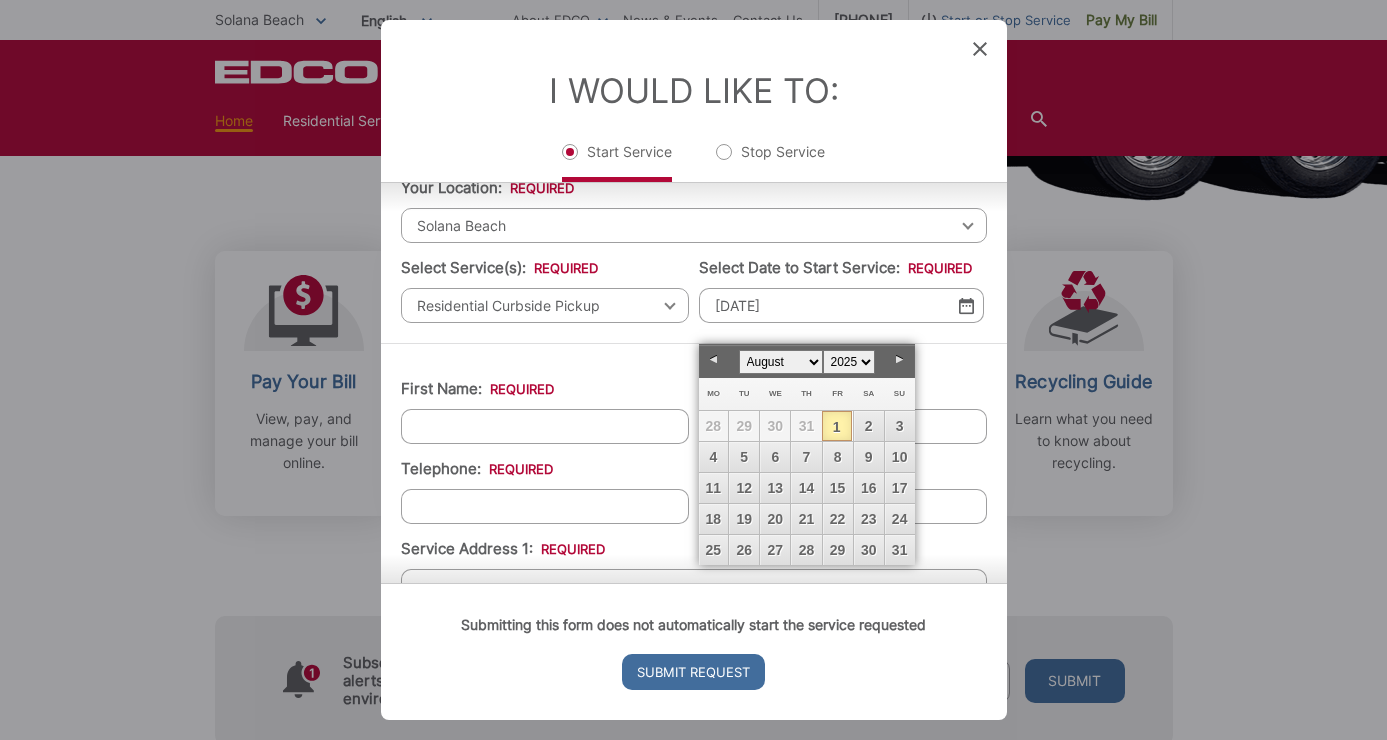 click on "First Name: *" at bounding box center (545, 411) 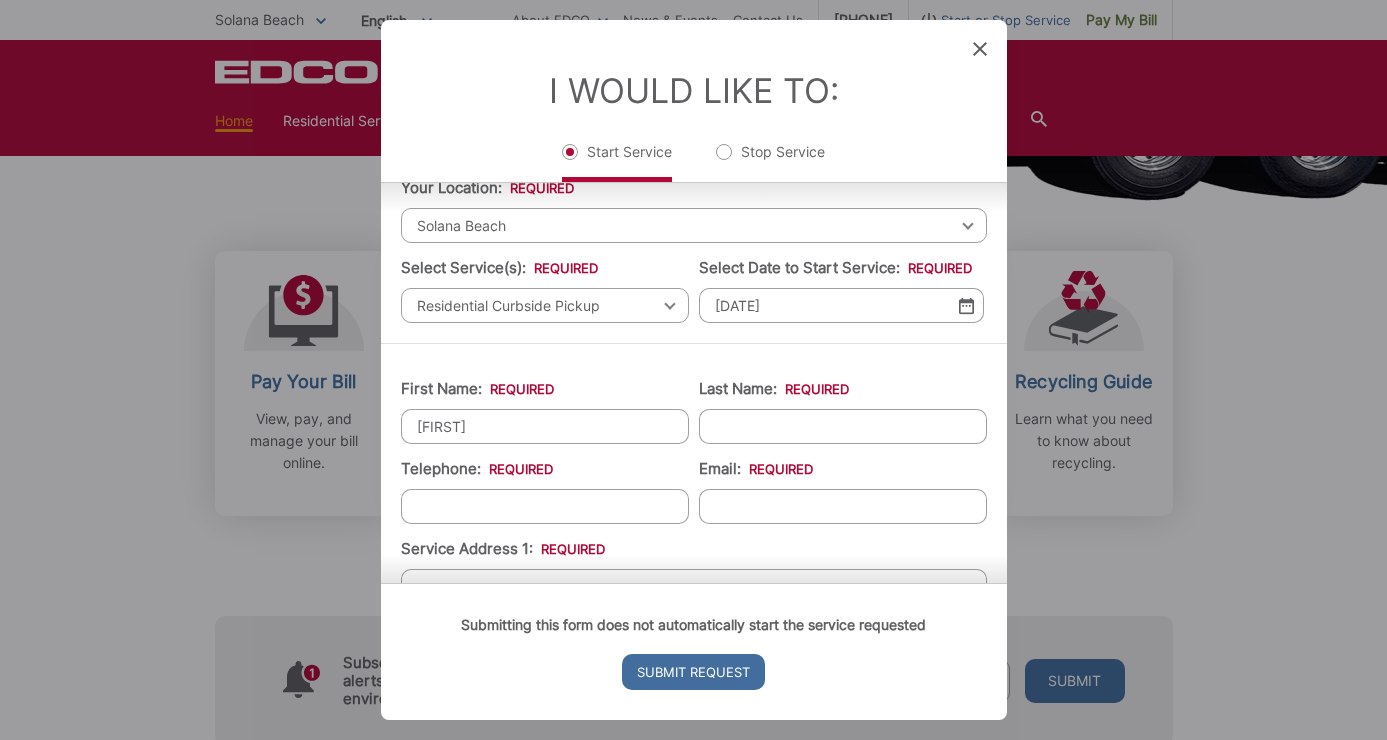 type on "[FIRST]" 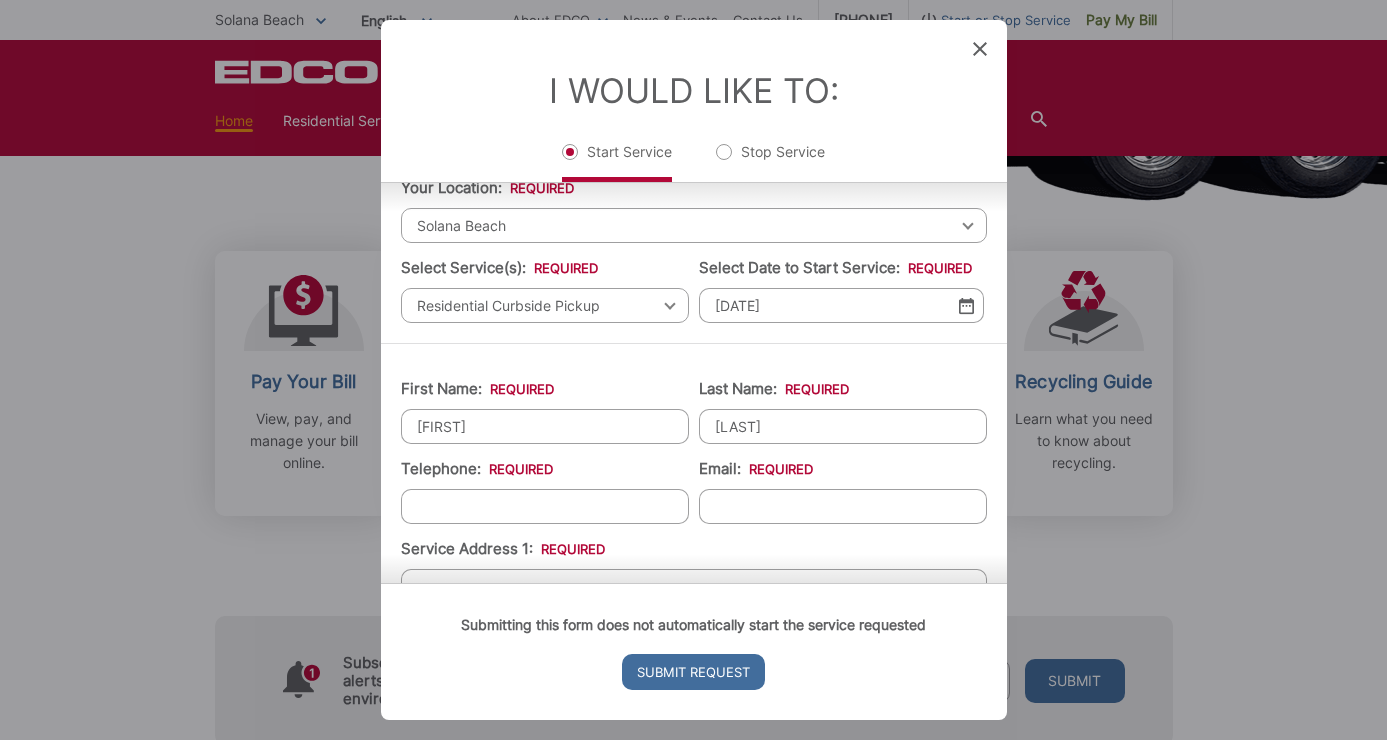 type on "[LAST]" 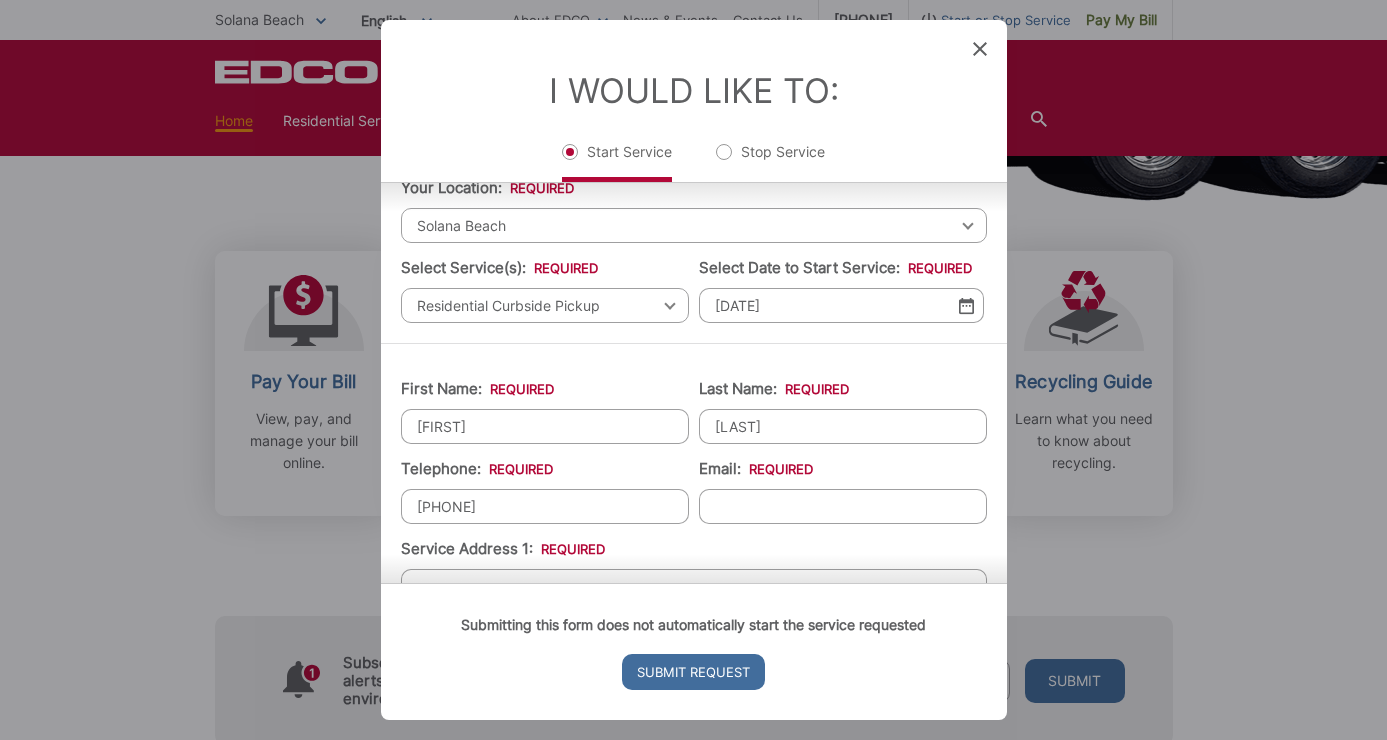 type on "[PHONE]" 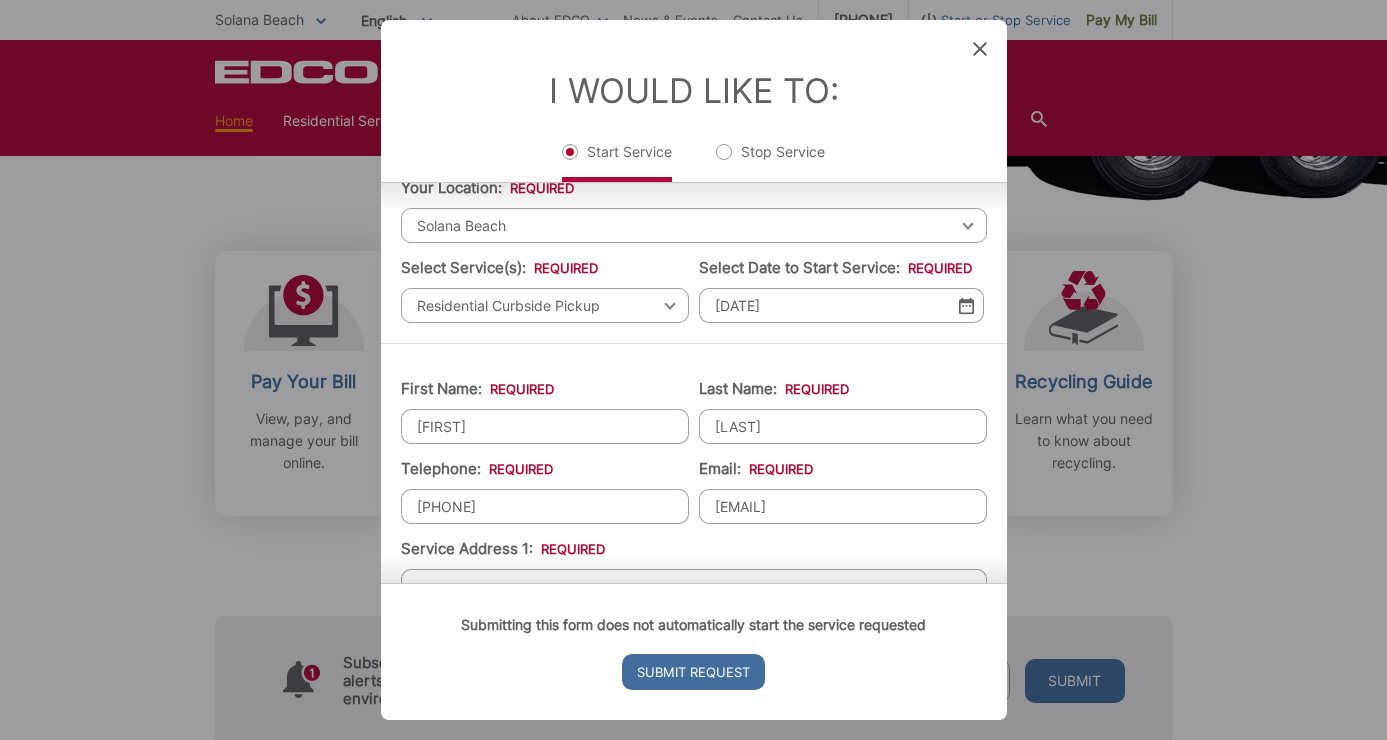 type on "[EMAIL]" 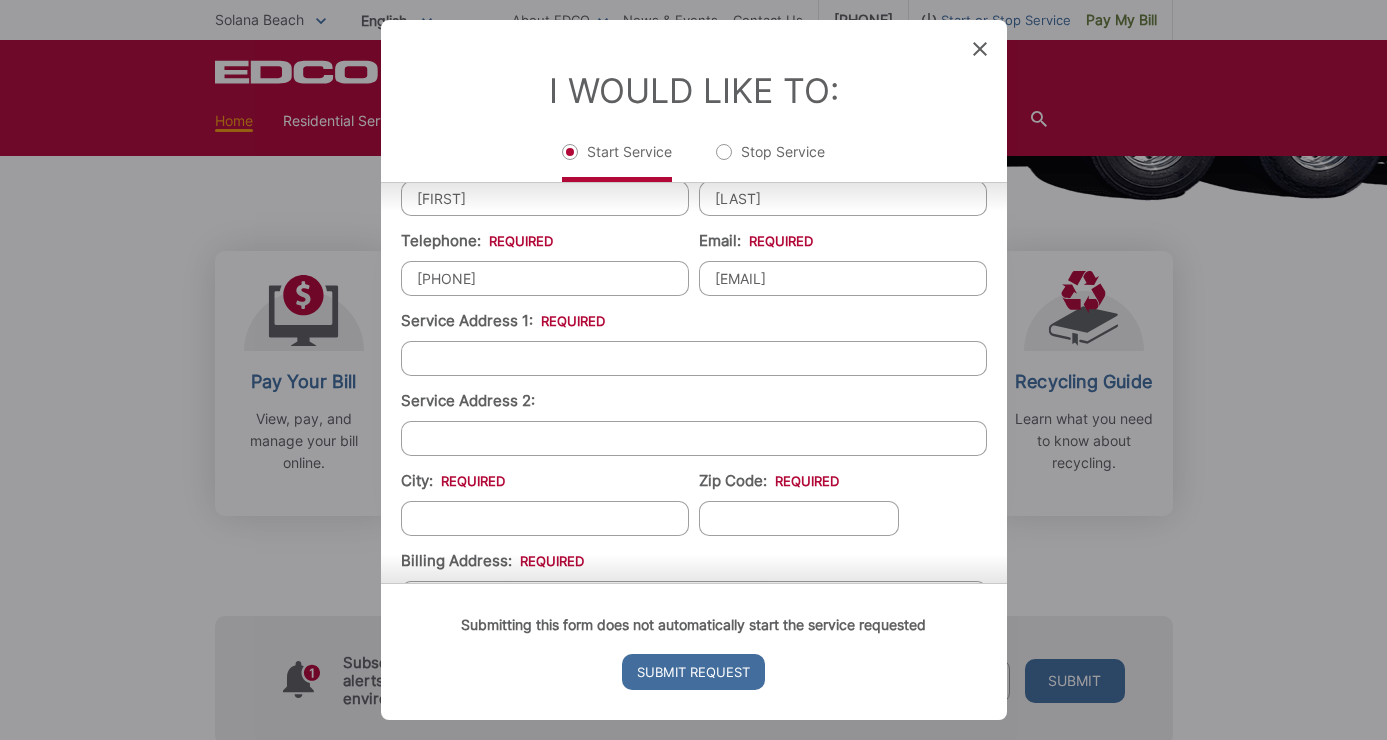 scroll, scrollTop: 297, scrollLeft: 0, axis: vertical 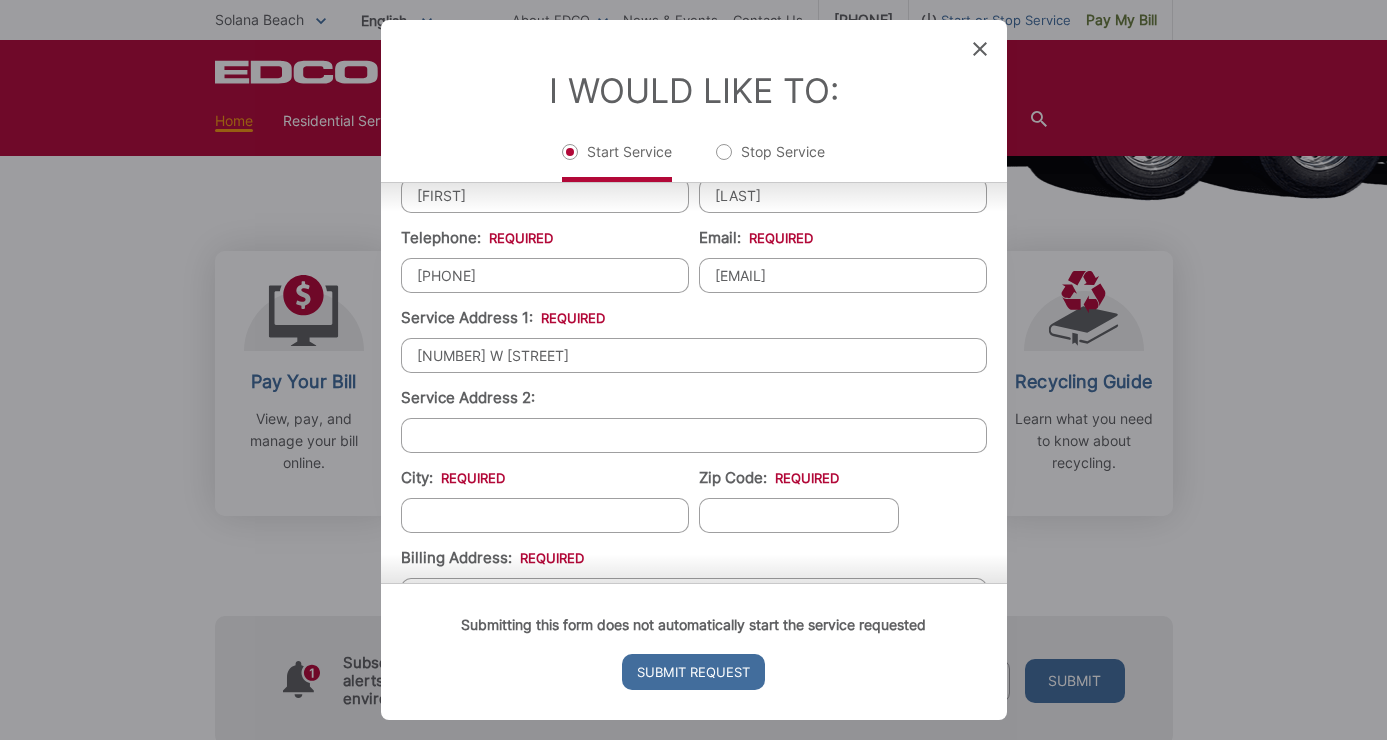 type on "[NUMBER] W [STREET]" 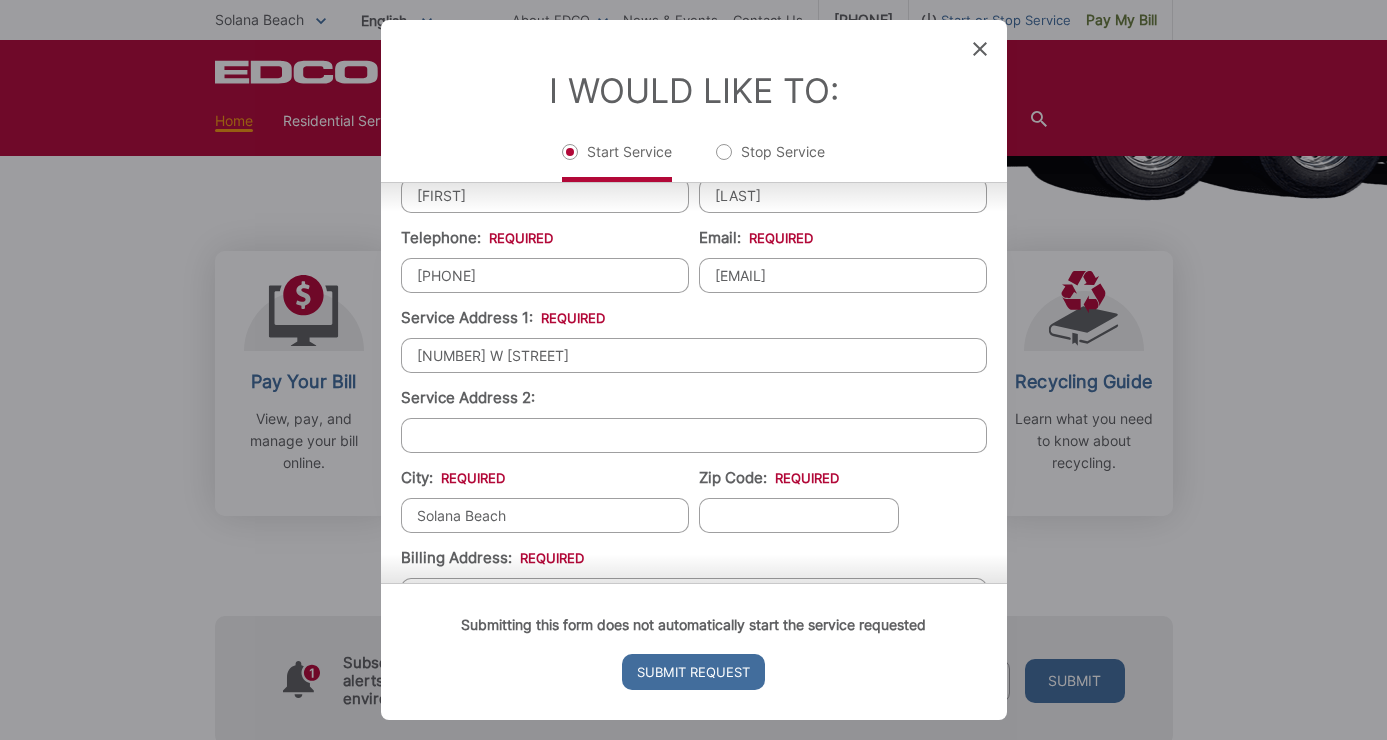 type on "Solana Beach" 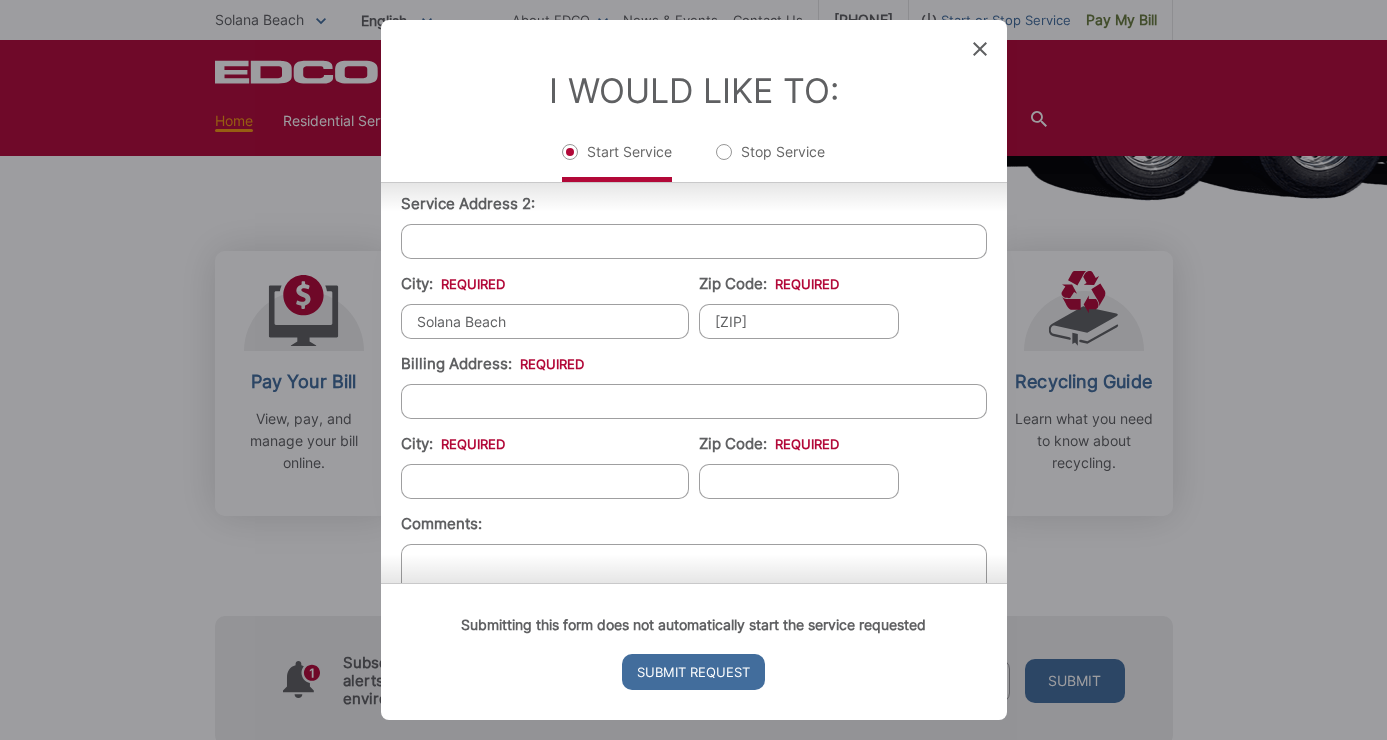 scroll, scrollTop: 501, scrollLeft: 0, axis: vertical 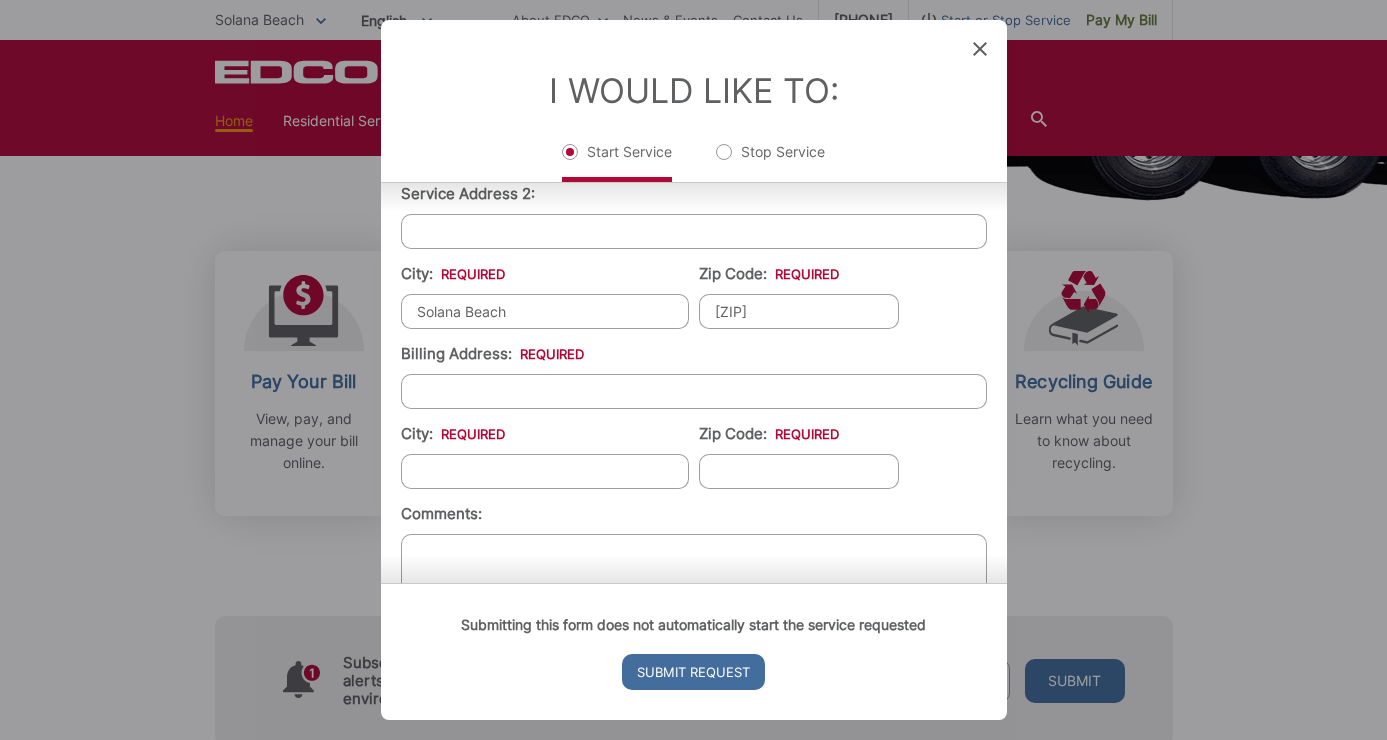 type on "[ZIP]" 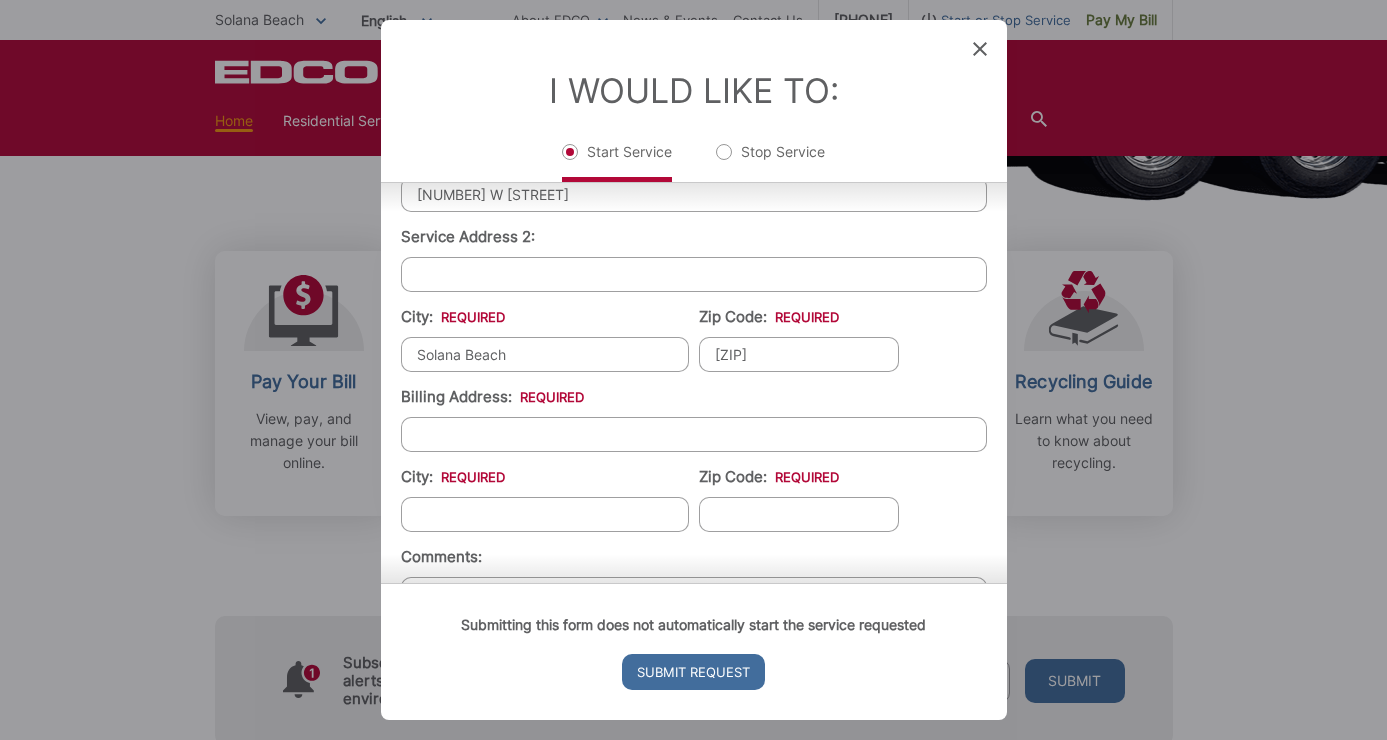 scroll, scrollTop: 462, scrollLeft: 0, axis: vertical 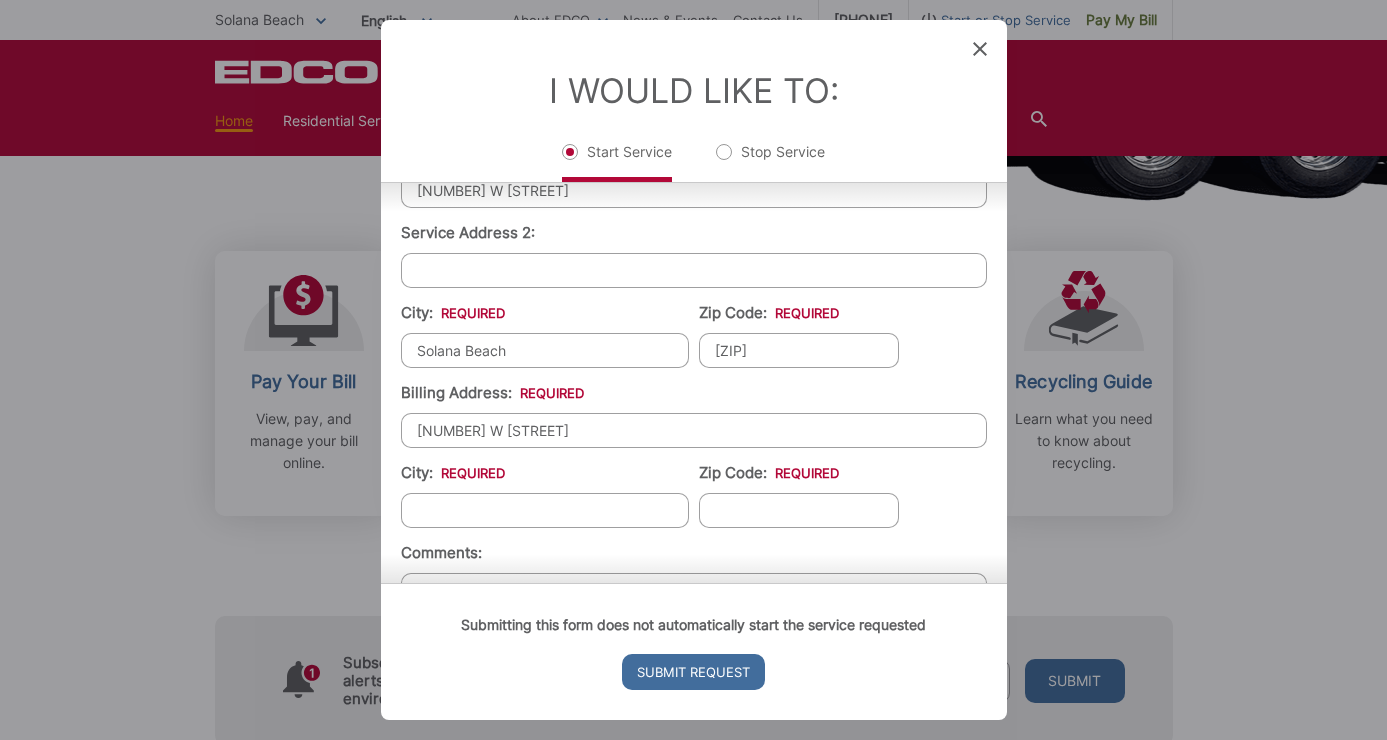 type on "[NUMBER] W [STREET]" 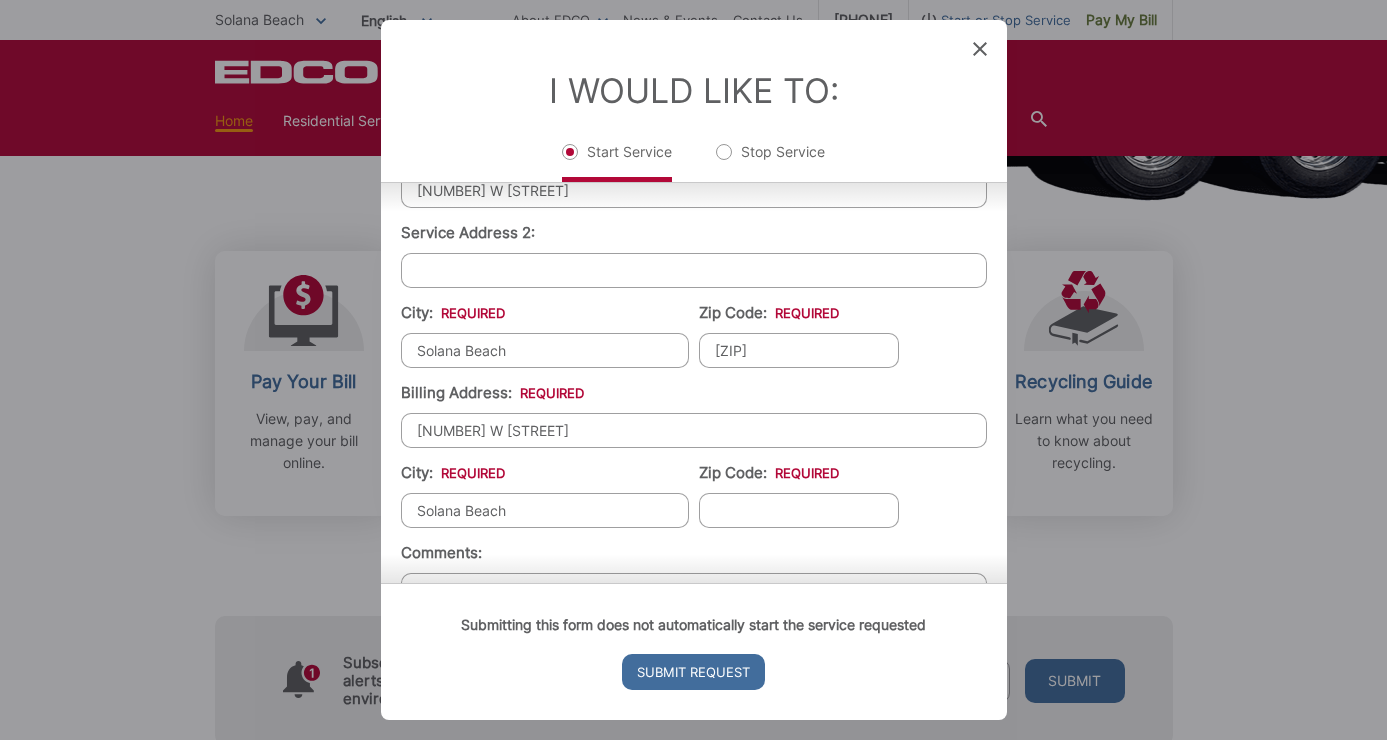 type on "Solana Beach" 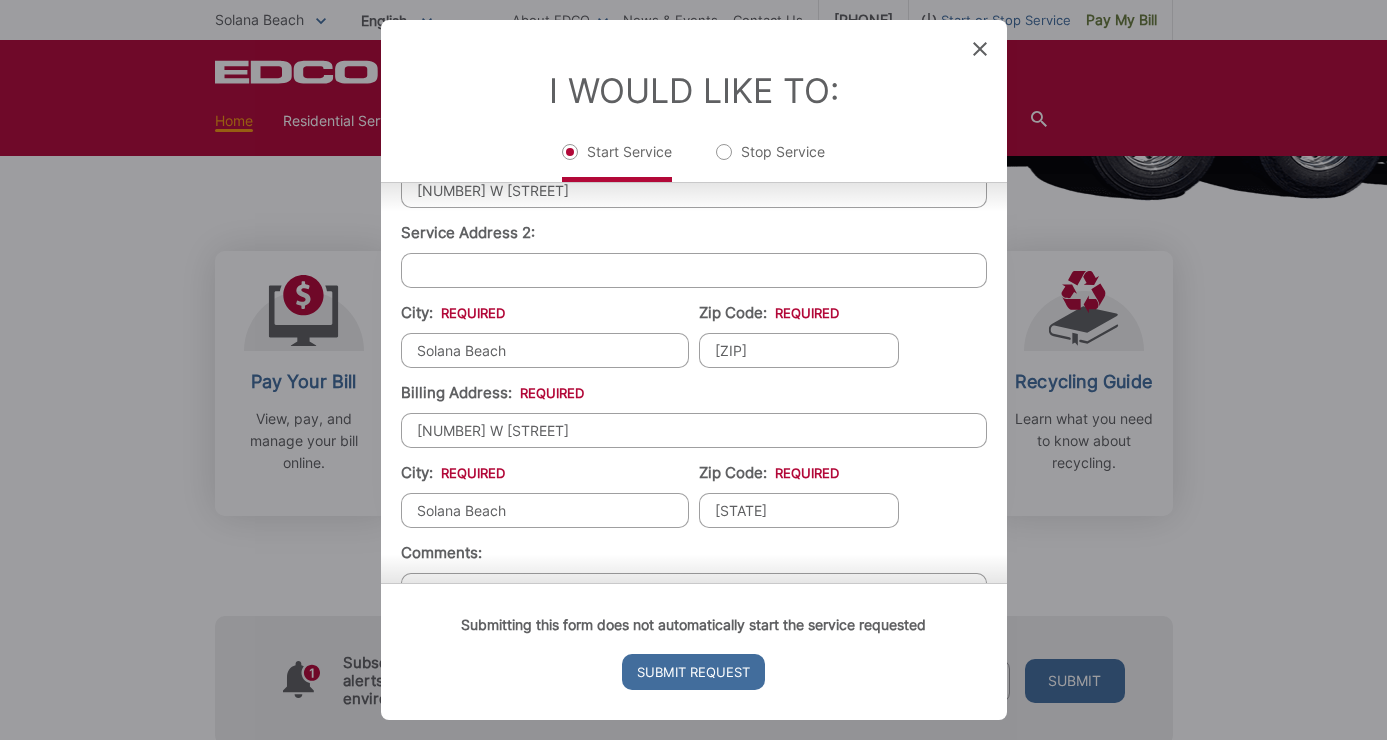 type on "C" 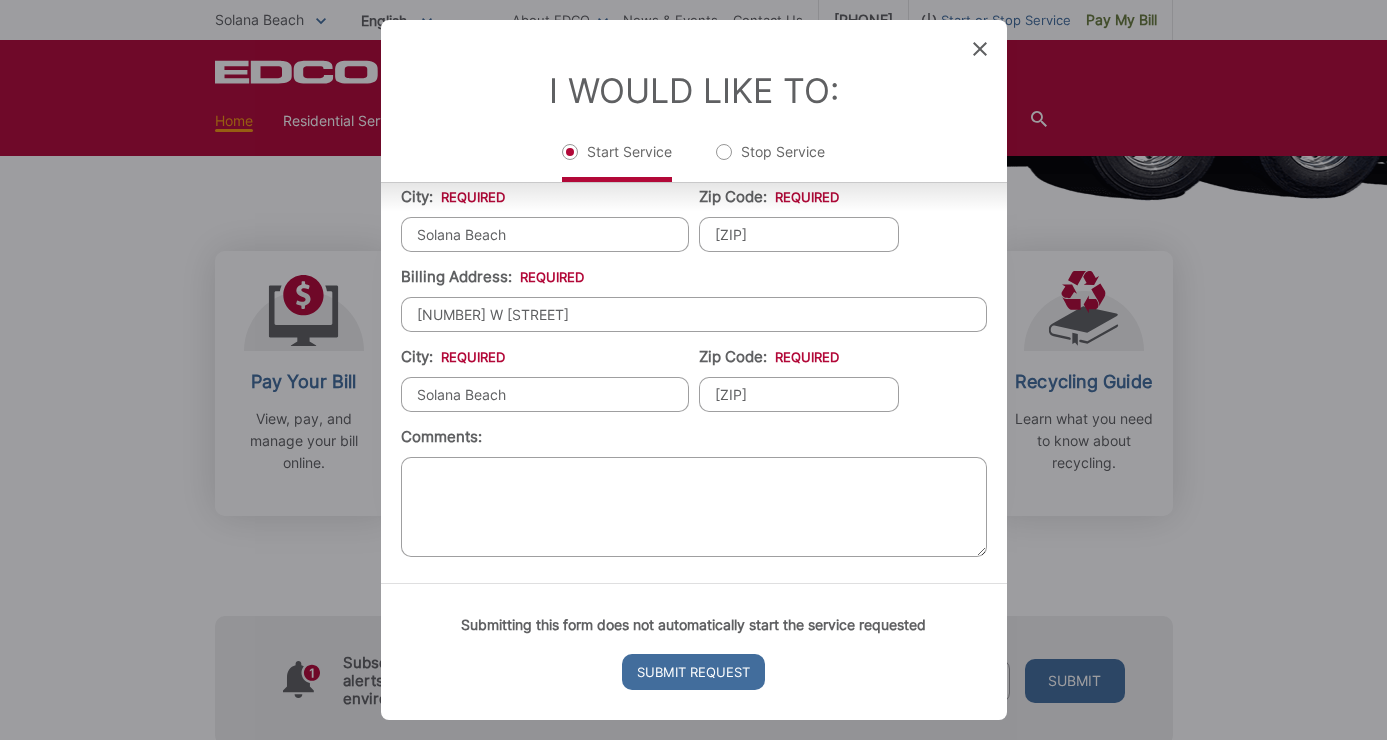 scroll, scrollTop: 594, scrollLeft: 0, axis: vertical 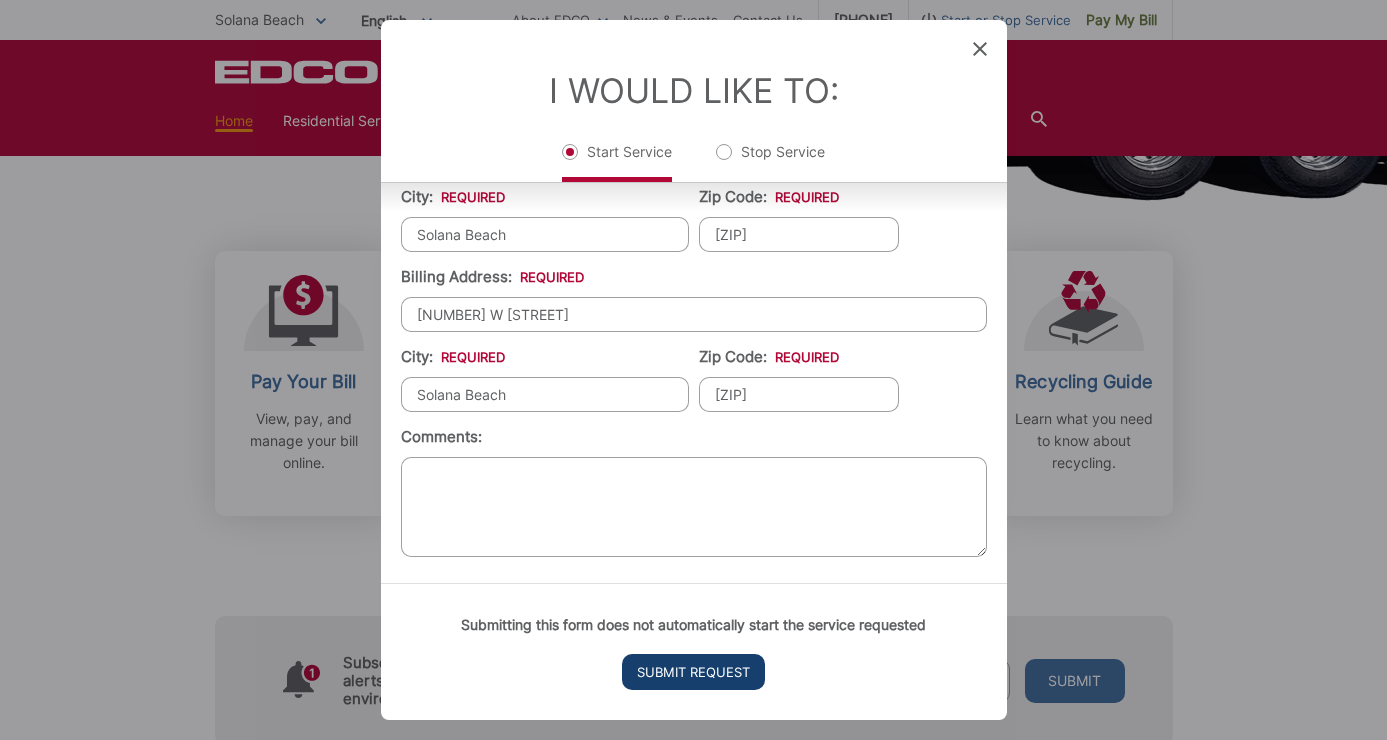 type on "[ZIP]" 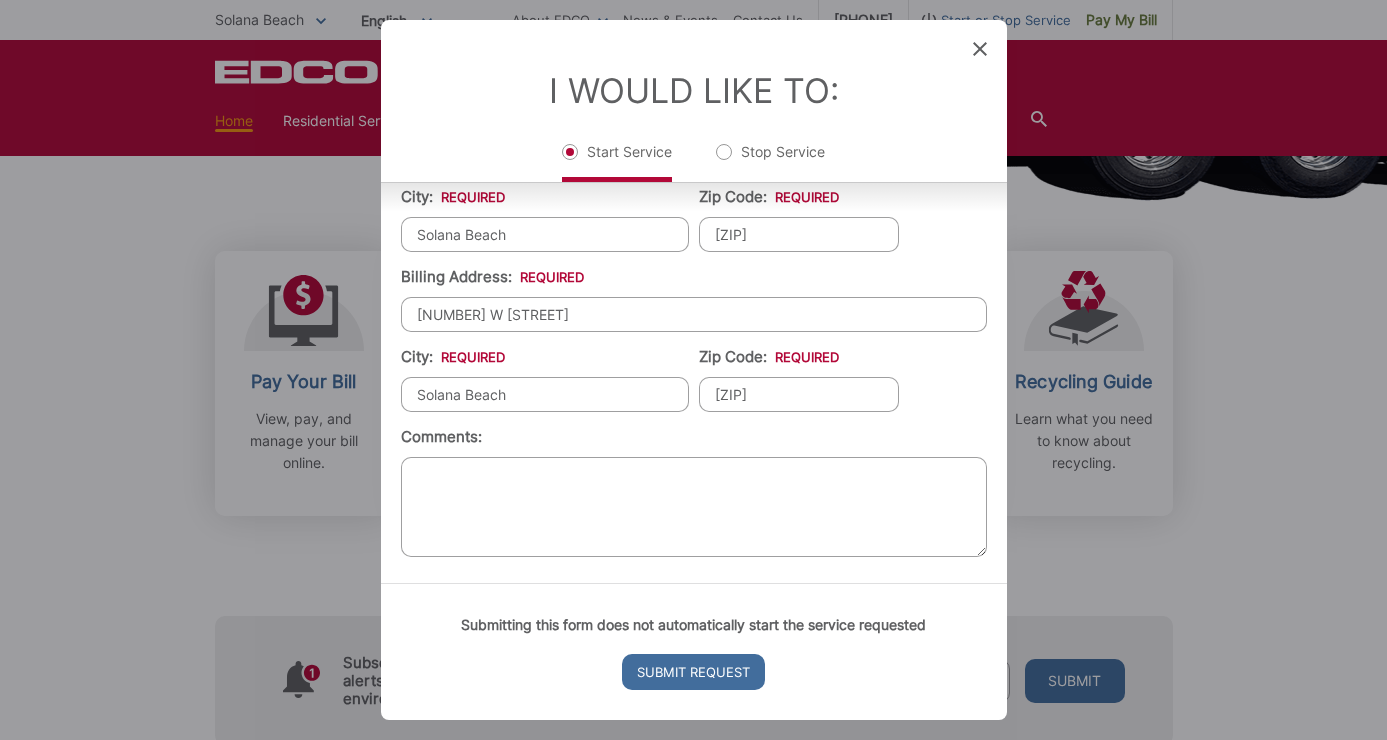 scroll, scrollTop: 683, scrollLeft: 0, axis: vertical 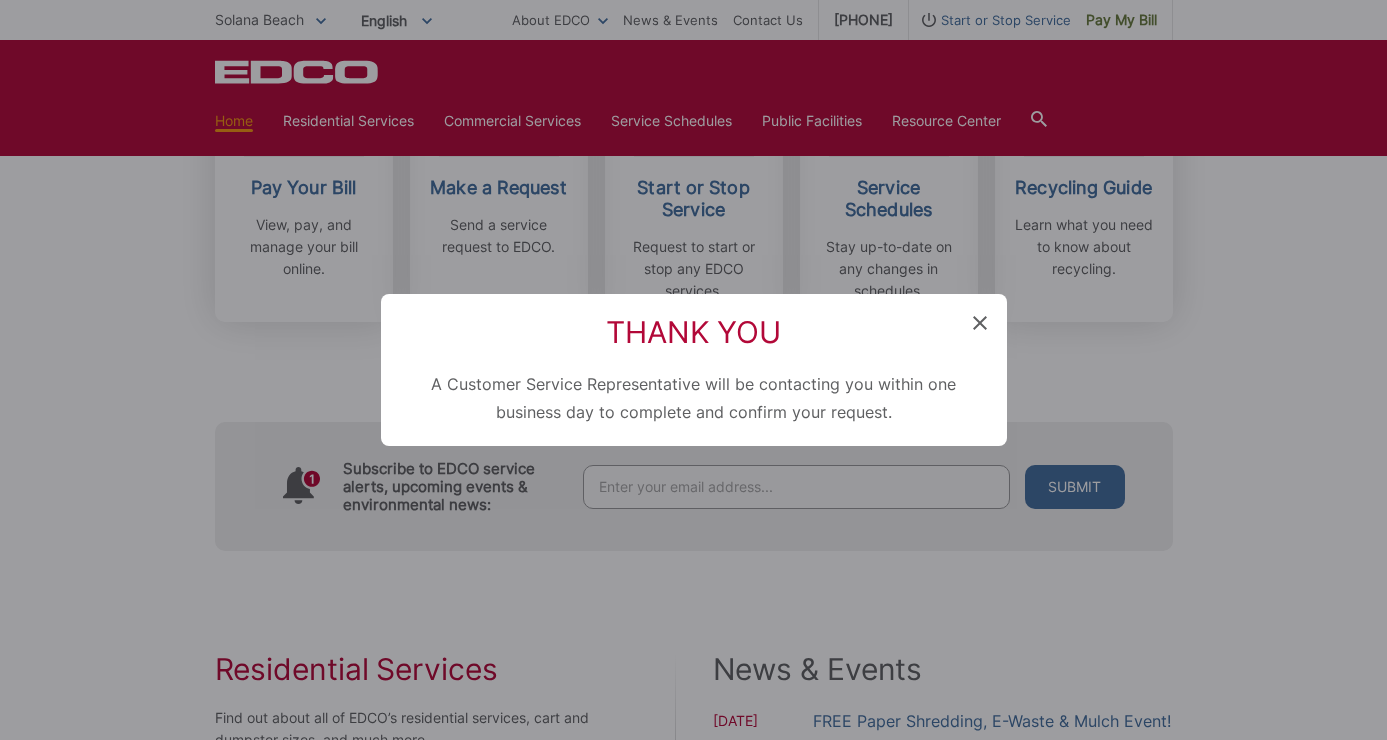 click 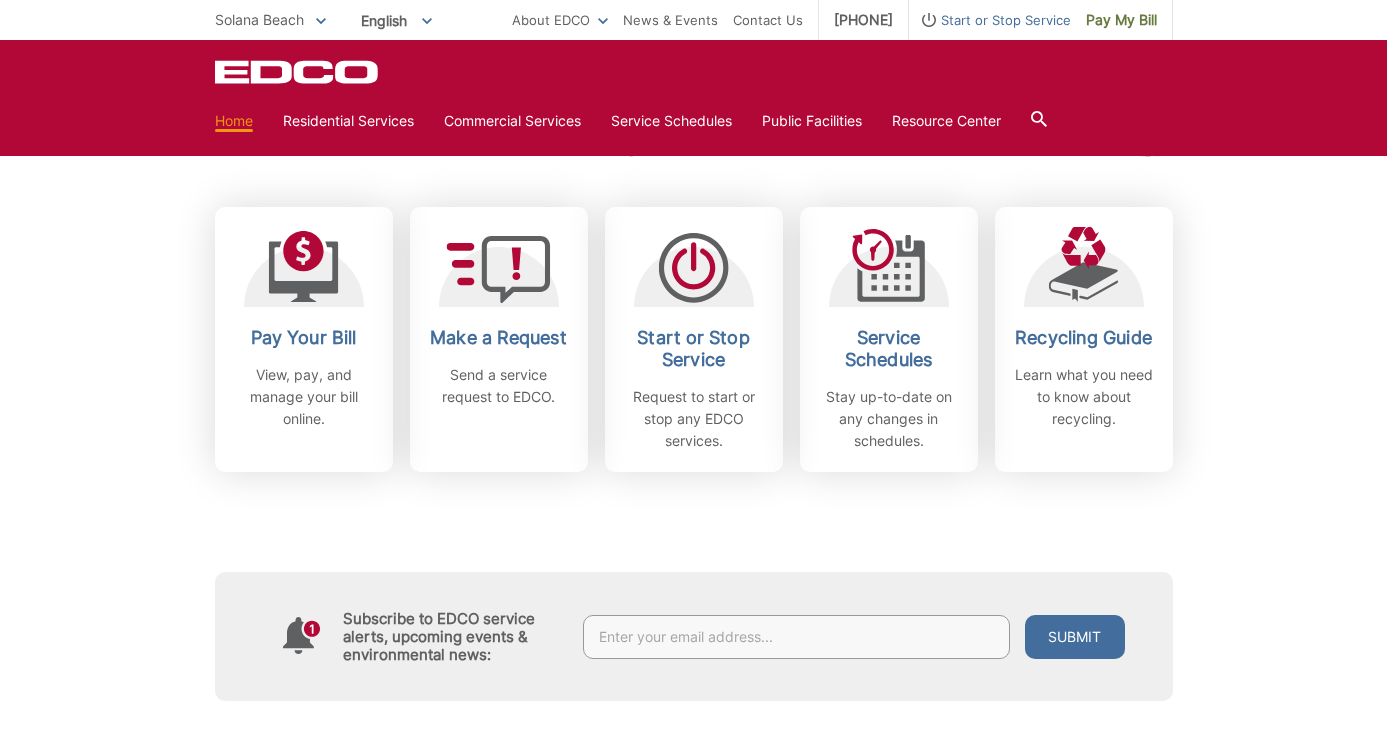 scroll, scrollTop: 535, scrollLeft: 0, axis: vertical 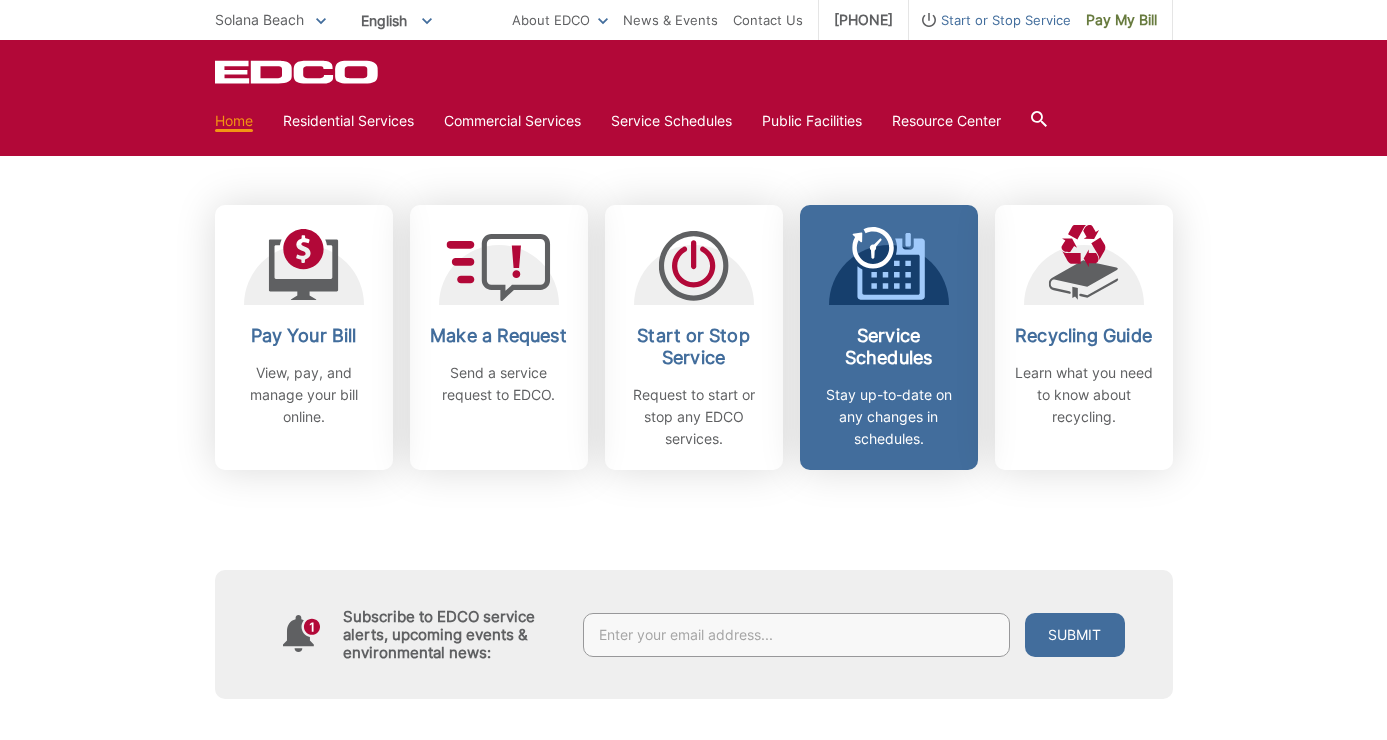 click 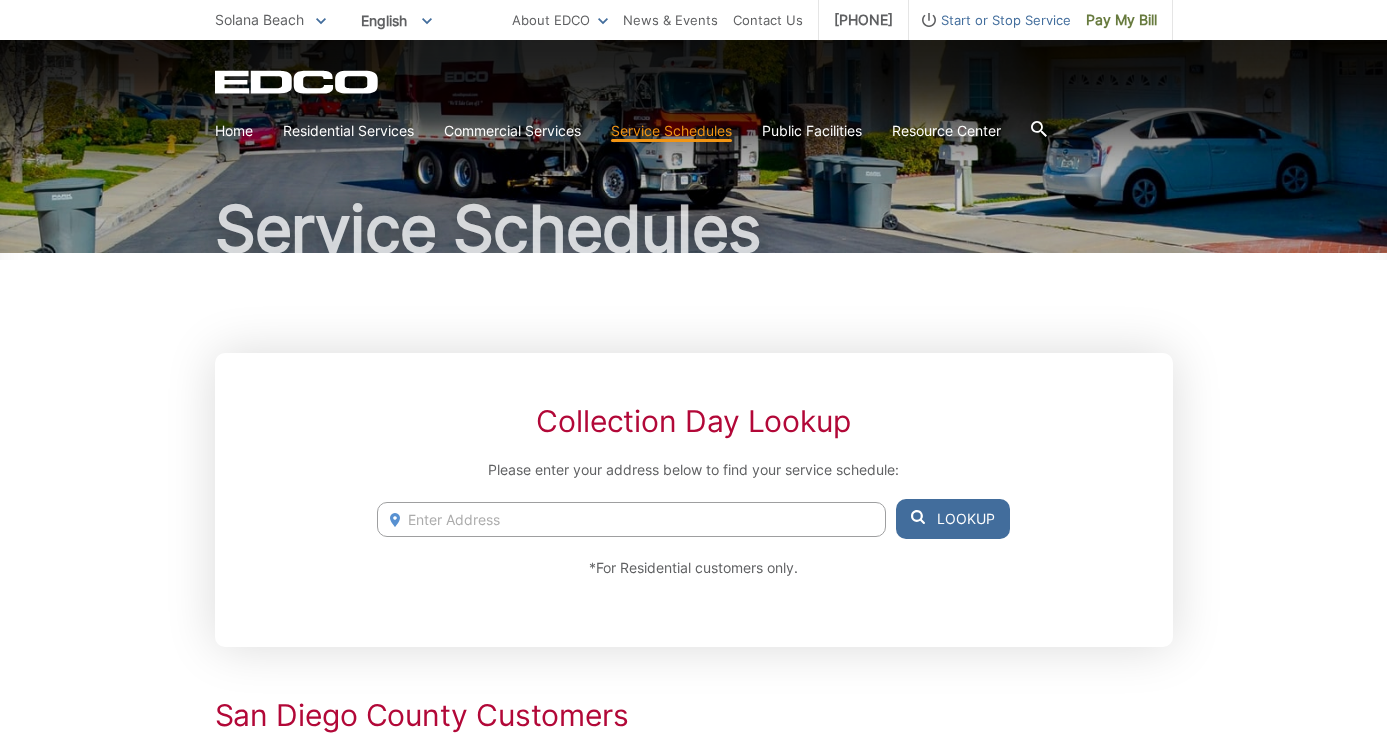 scroll, scrollTop: 98, scrollLeft: 0, axis: vertical 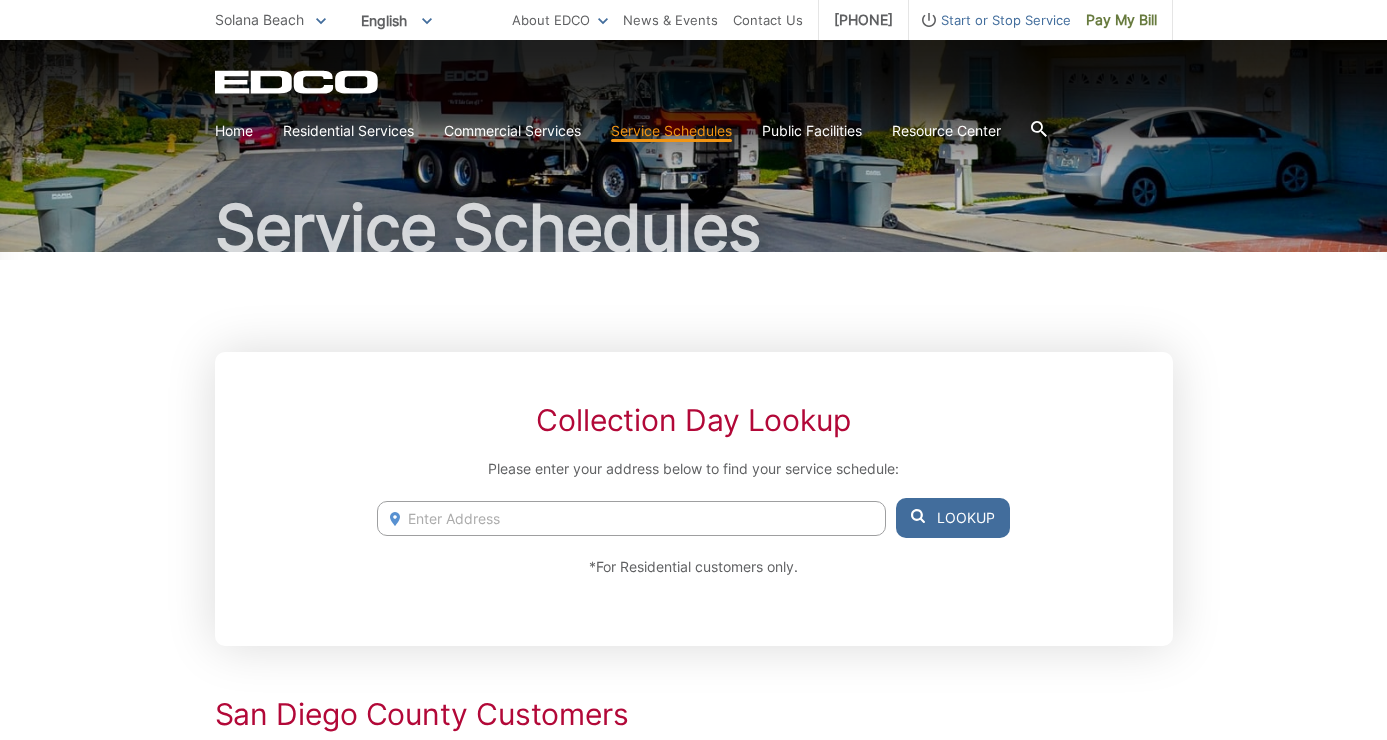 click at bounding box center [631, 518] 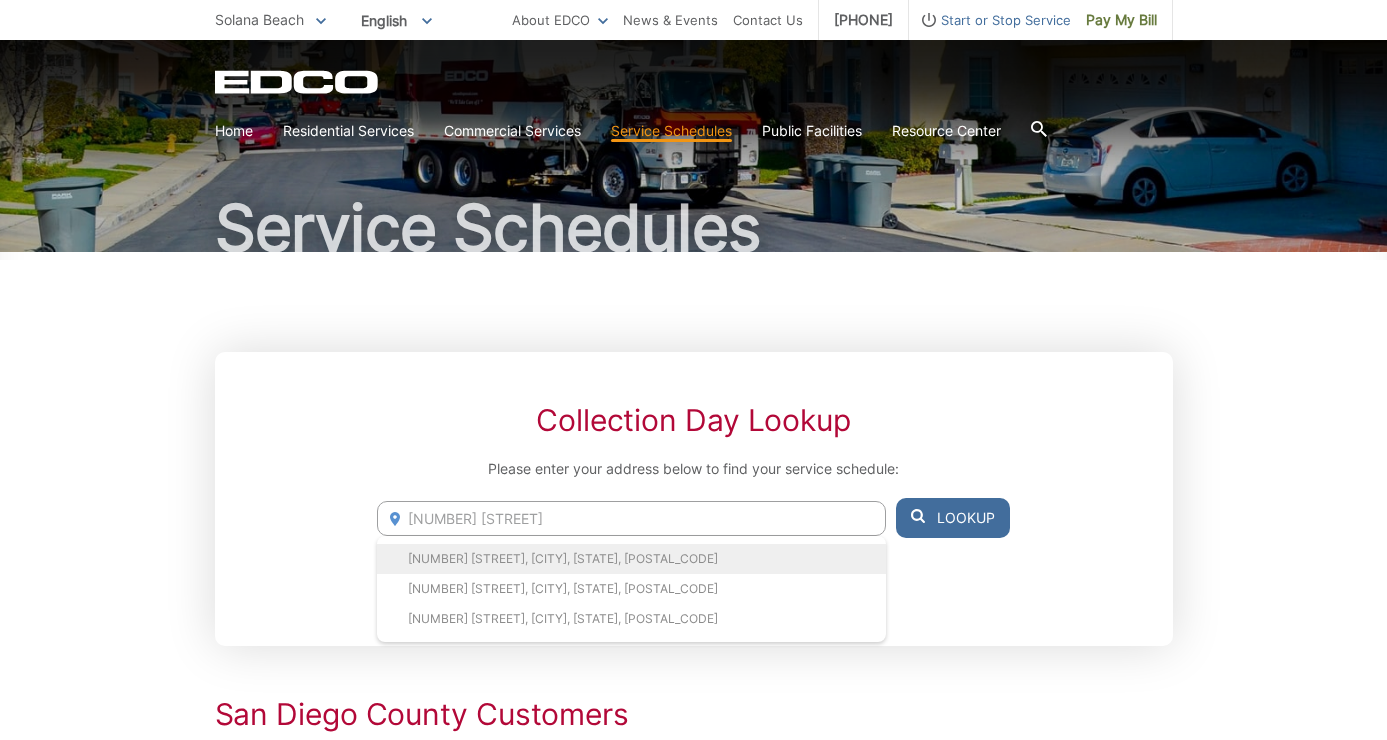 click on "730 W Solana Cir, Solana Beach, CA, 92075" at bounding box center [631, 559] 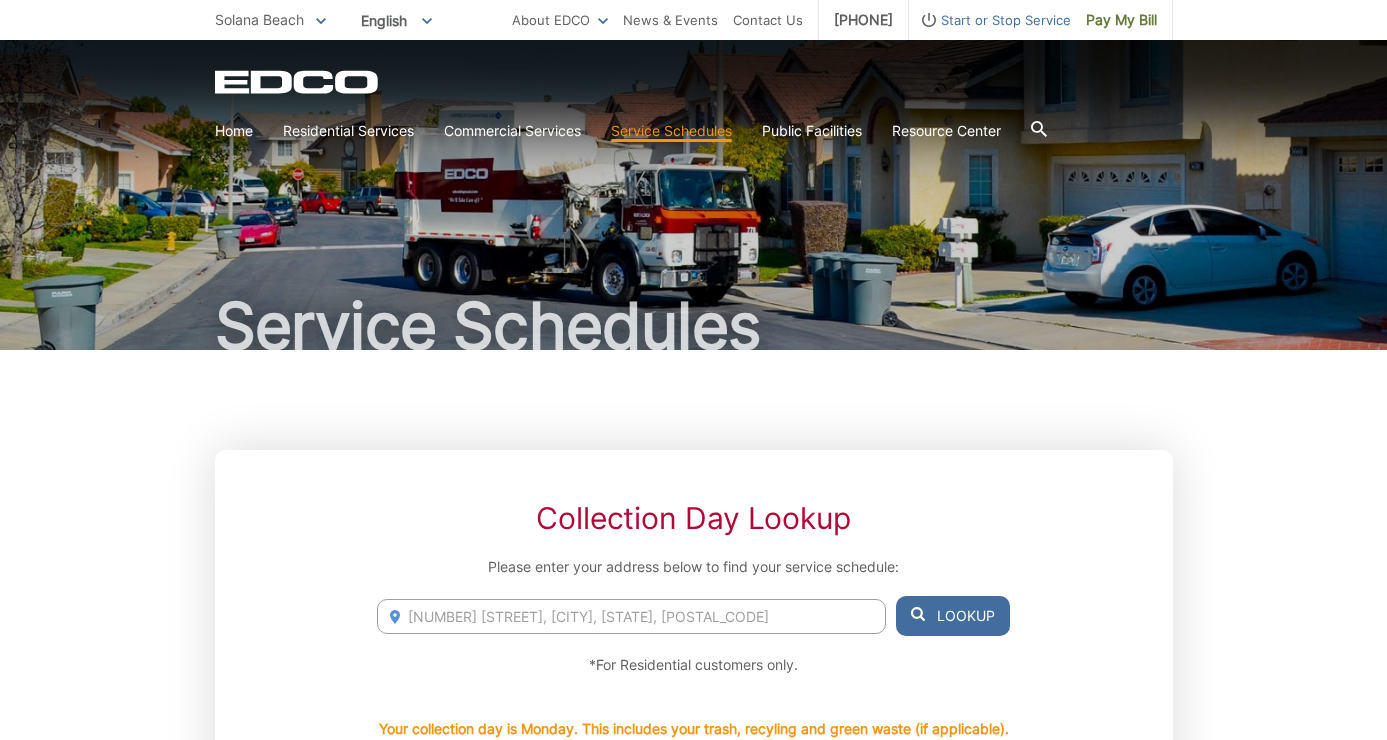 scroll, scrollTop: 0, scrollLeft: 0, axis: both 